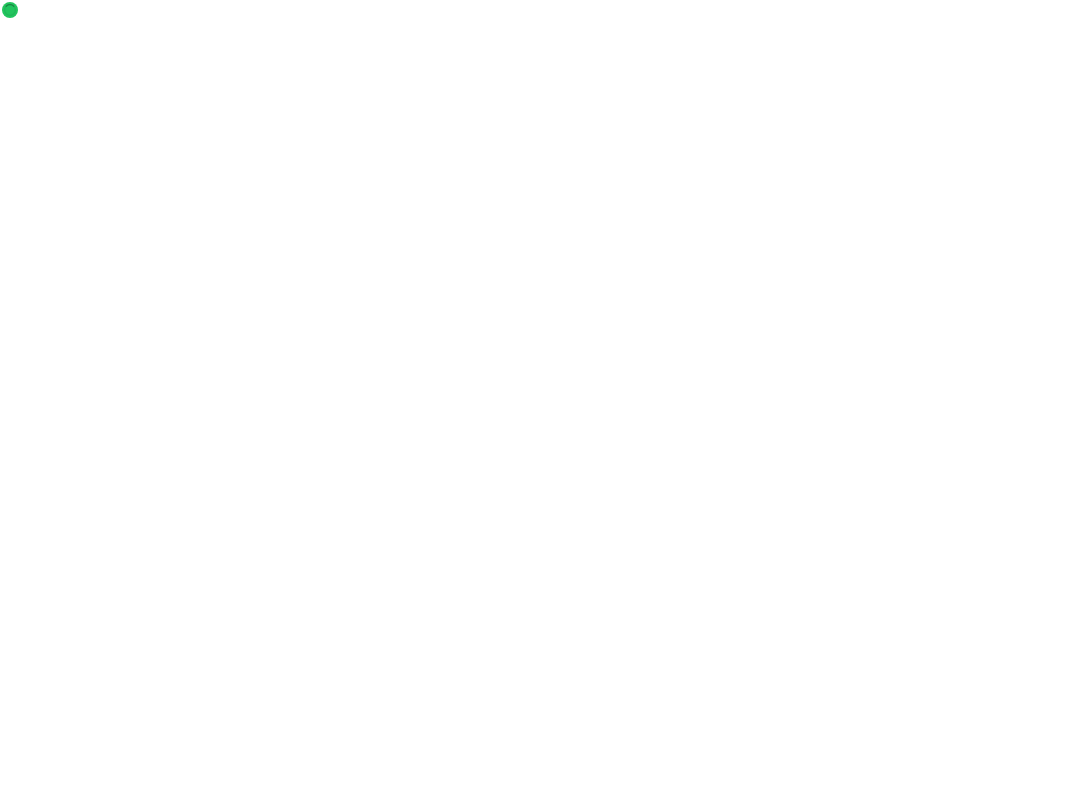 scroll, scrollTop: 0, scrollLeft: 0, axis: both 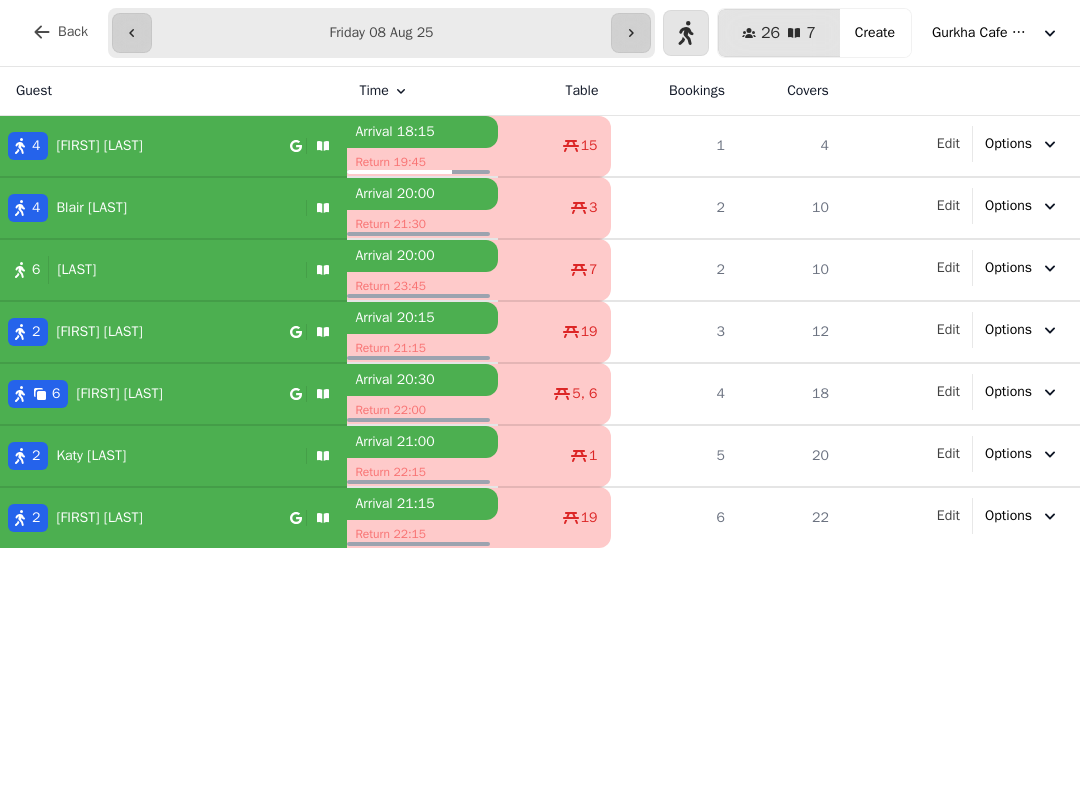 click on "[NUMBER] [FIRST] [LAST]" at bounding box center [145, 146] 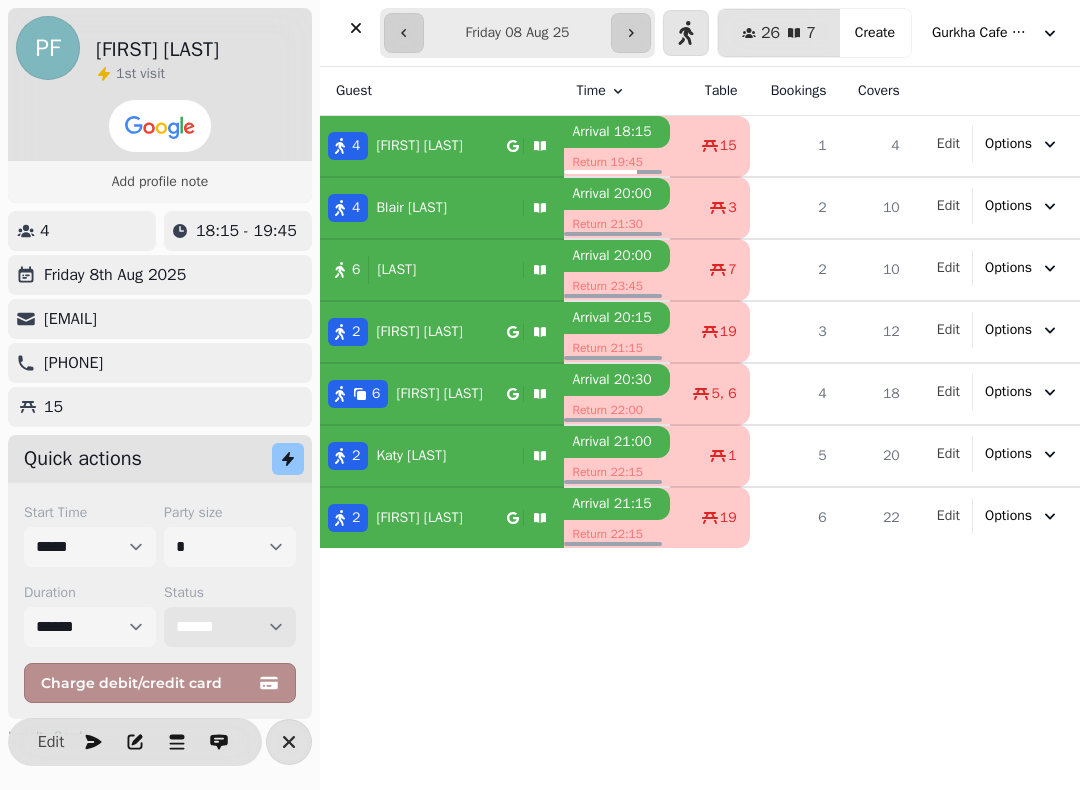 click on "**********" at bounding box center [230, 627] 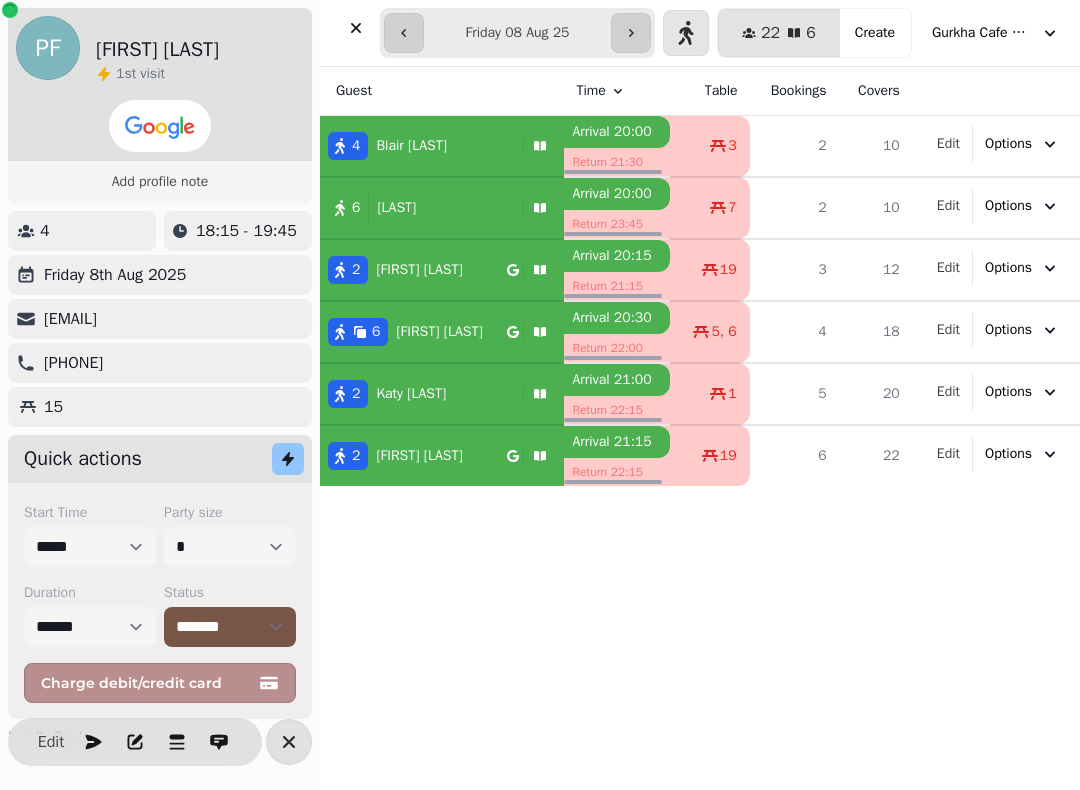 click at bounding box center [289, 742] 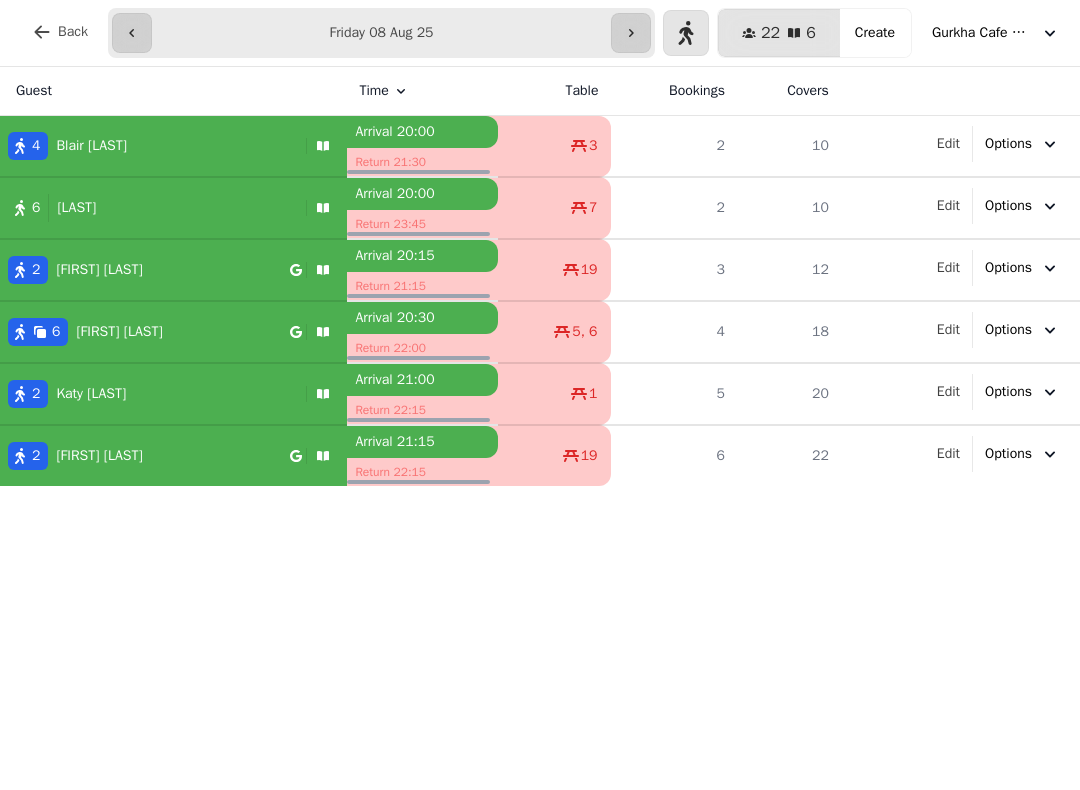 click on "Create" at bounding box center [875, 33] 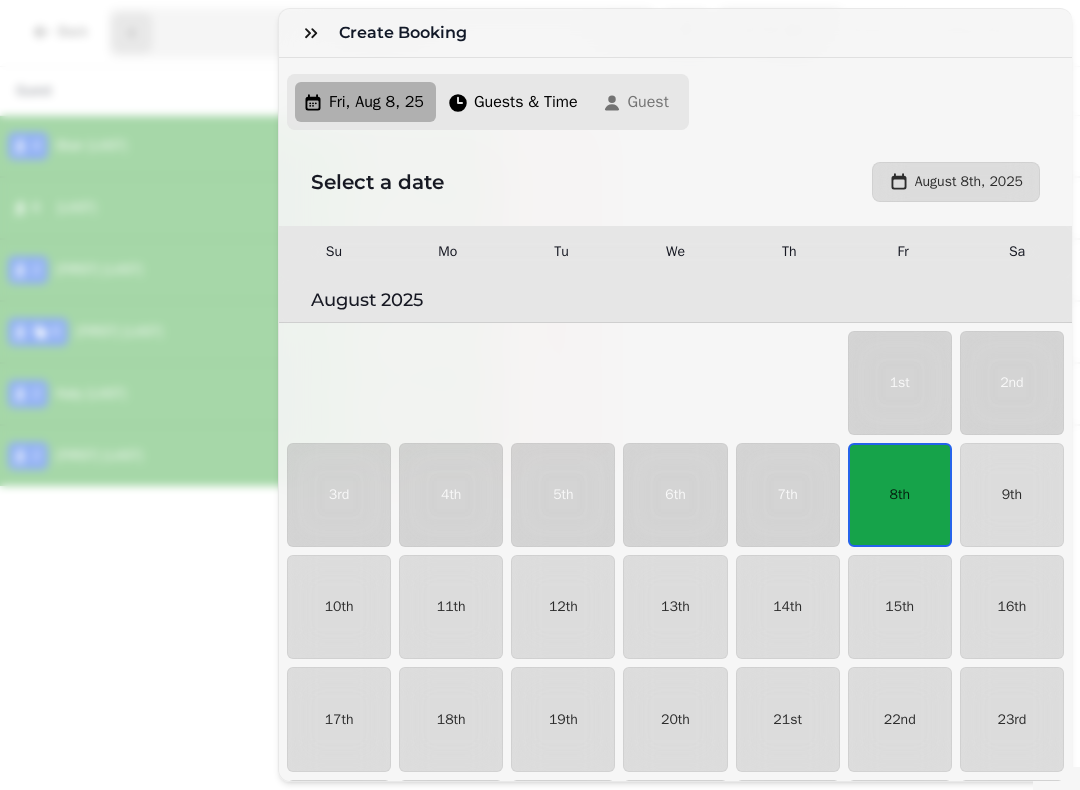 click on "8th" at bounding box center (900, 495) 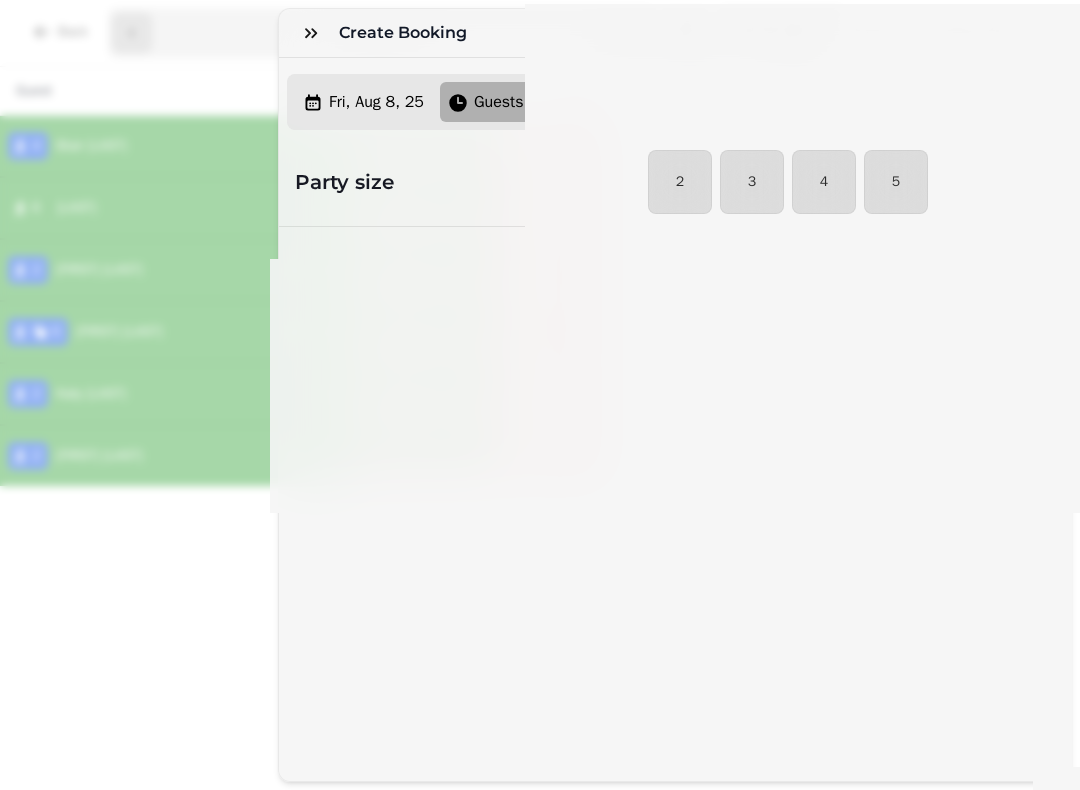 select on "****" 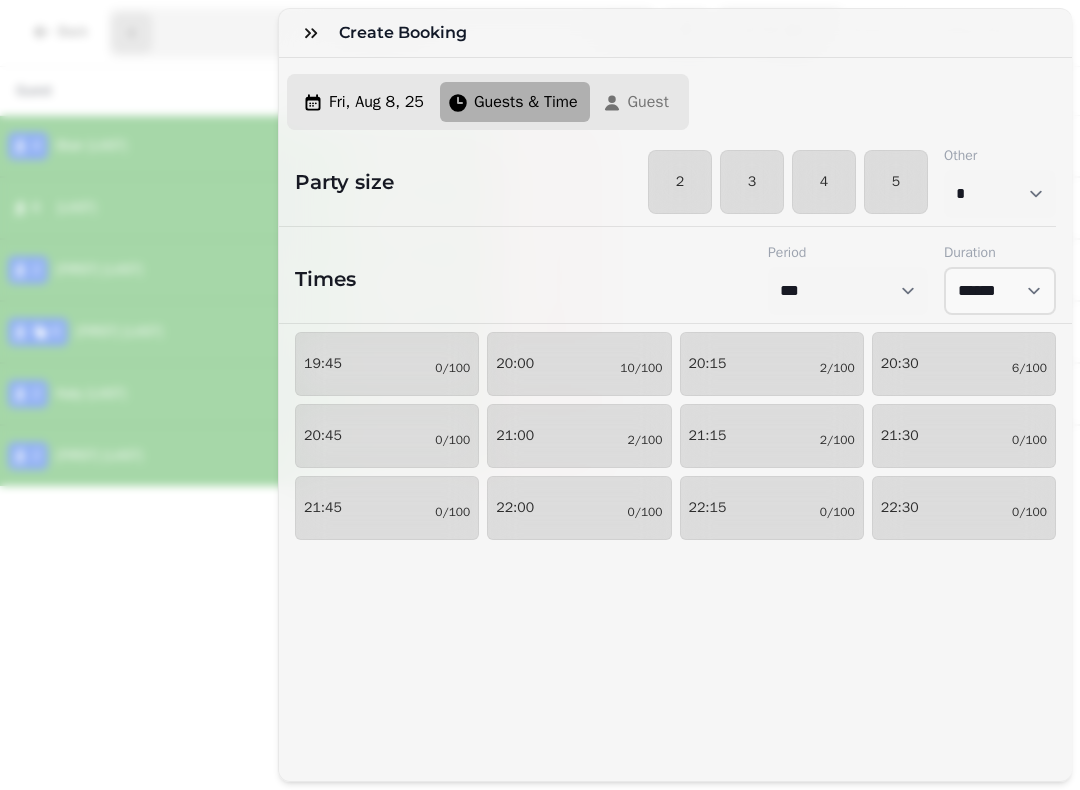click at bounding box center (311, 33) 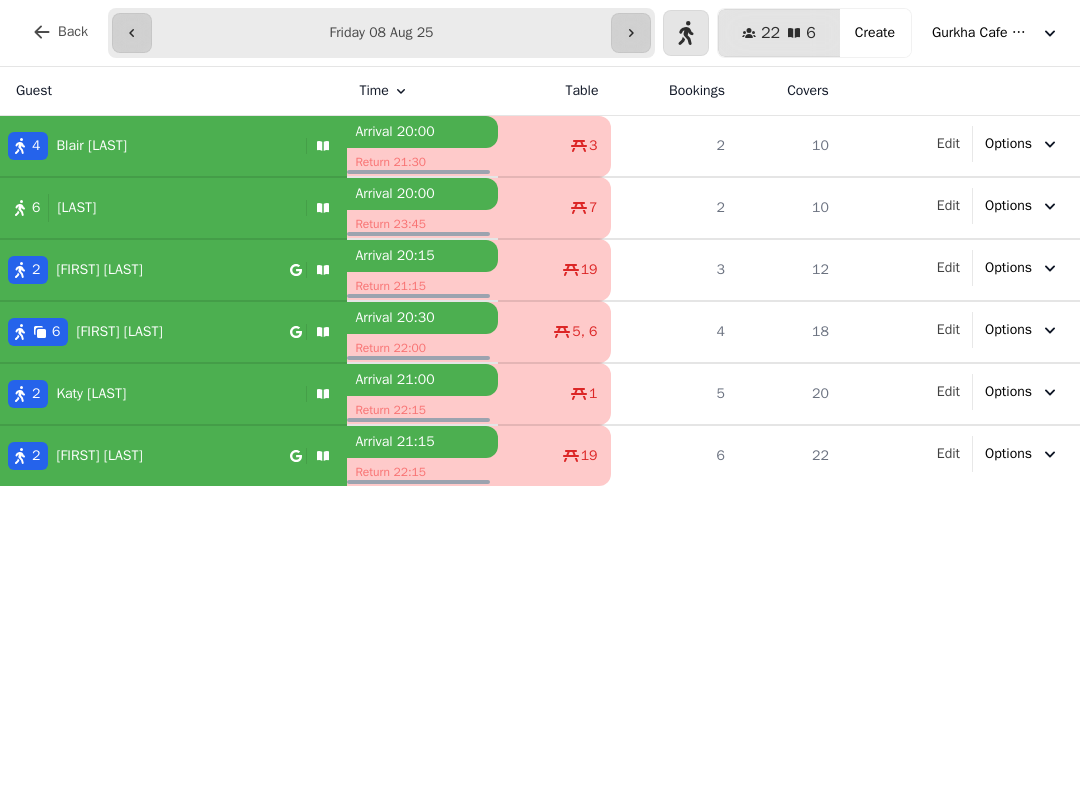 click on "[NUMBER] [FIRST] [LAST]" at bounding box center [149, 146] 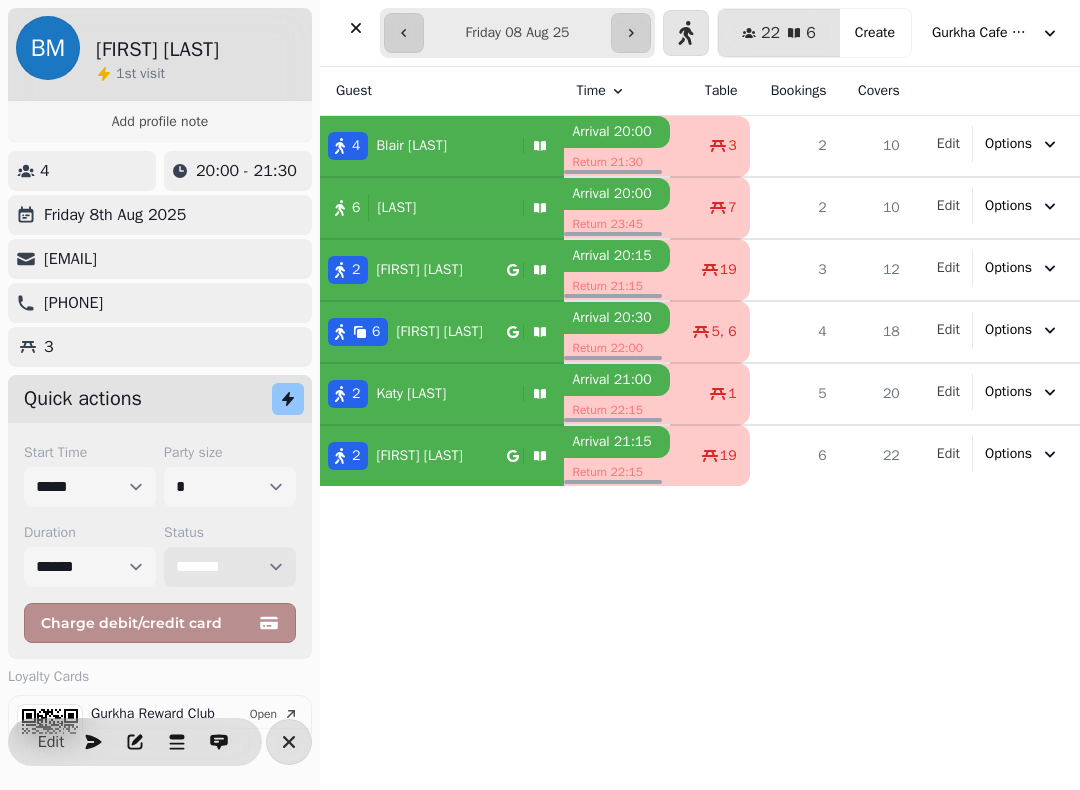 click on "**********" at bounding box center [230, 567] 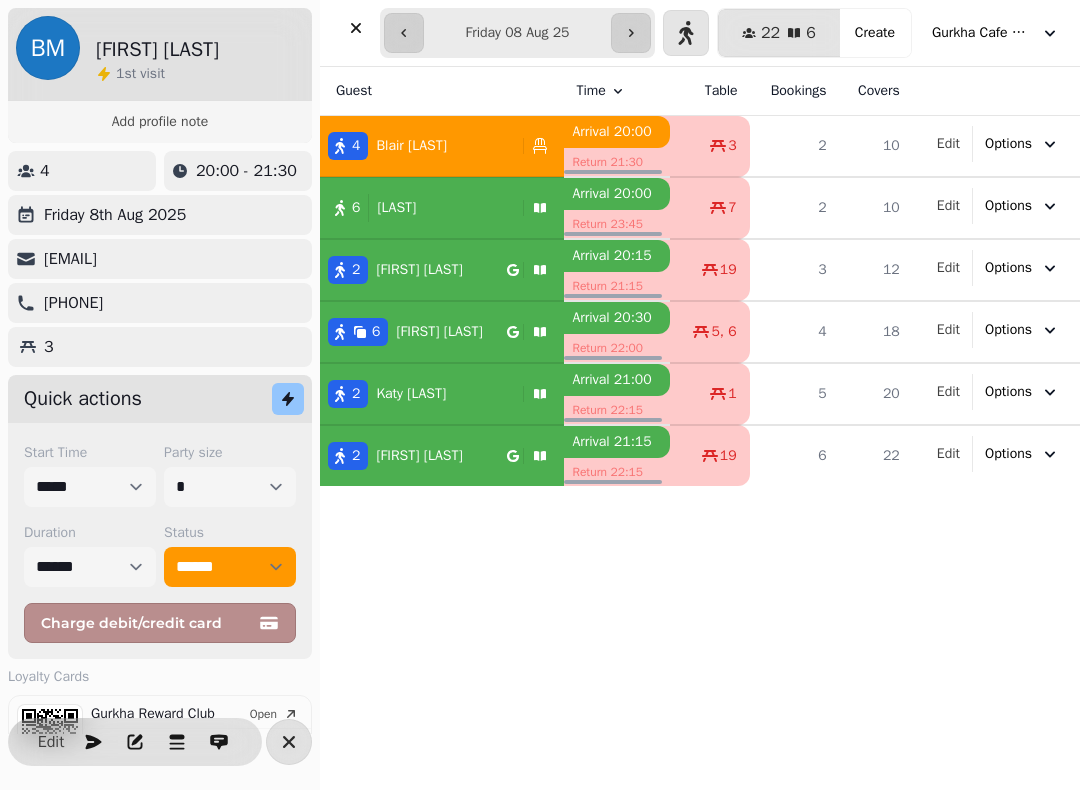 click 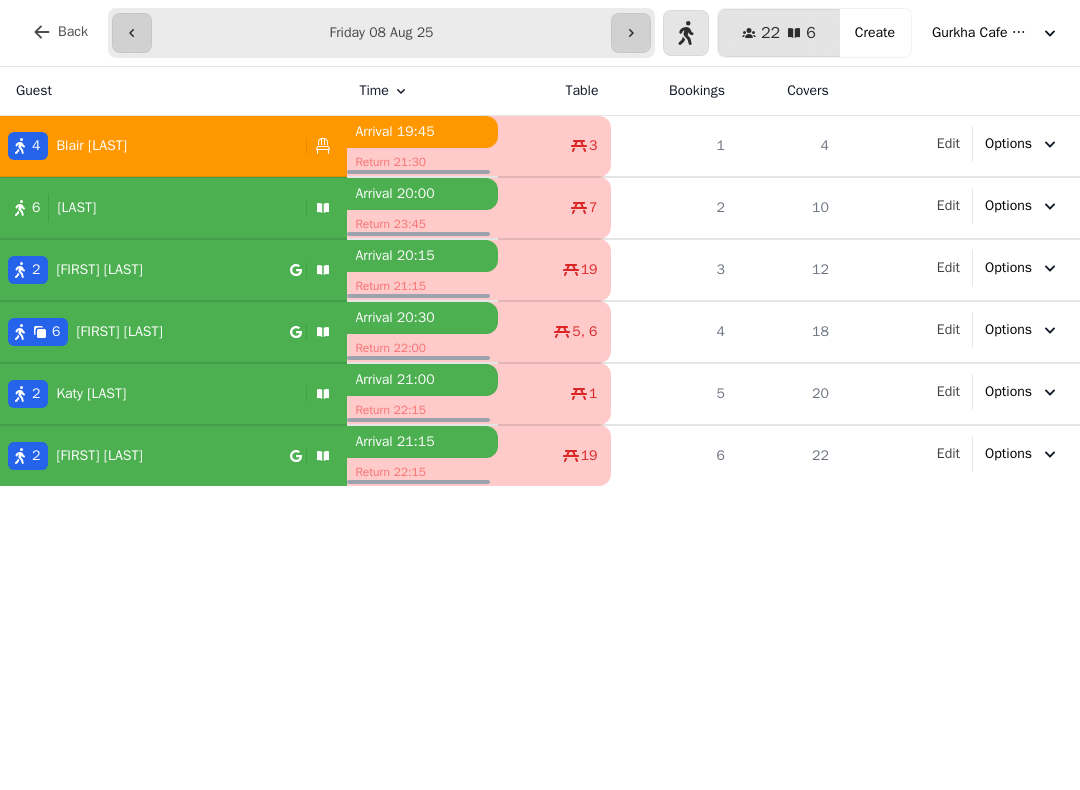 click on "[NUMBER] [FIRST] [LAST]" at bounding box center [149, 146] 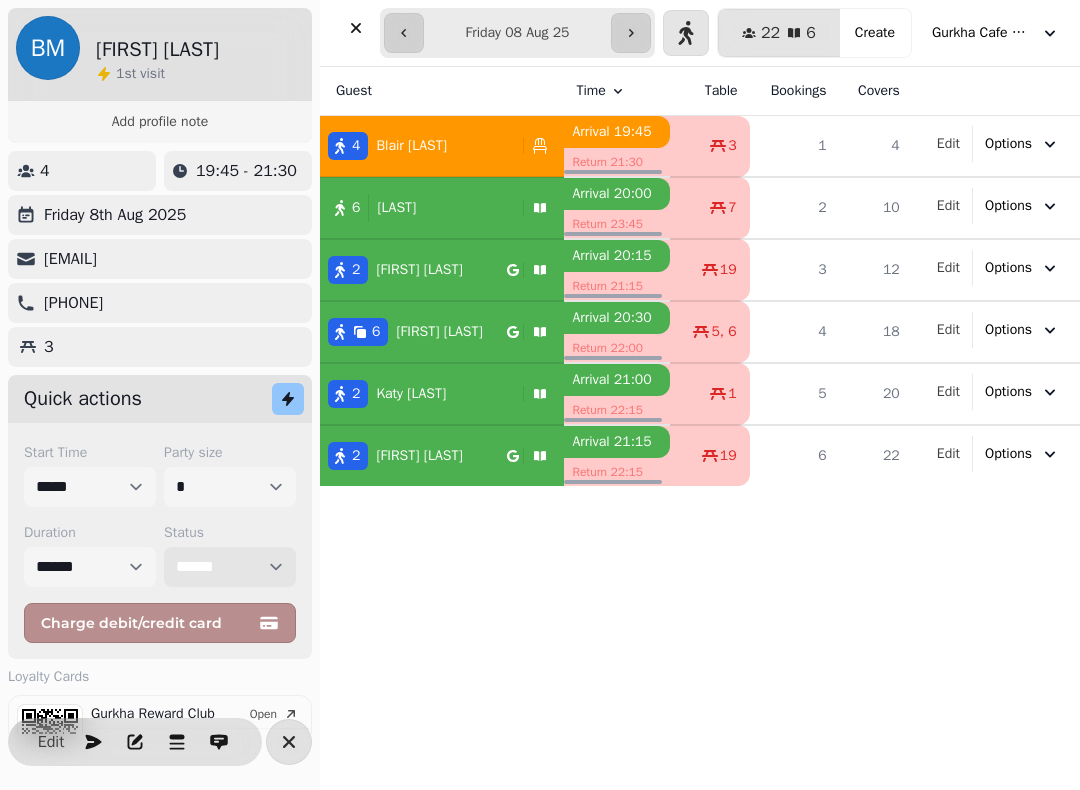 click on "**********" at bounding box center [230, 567] 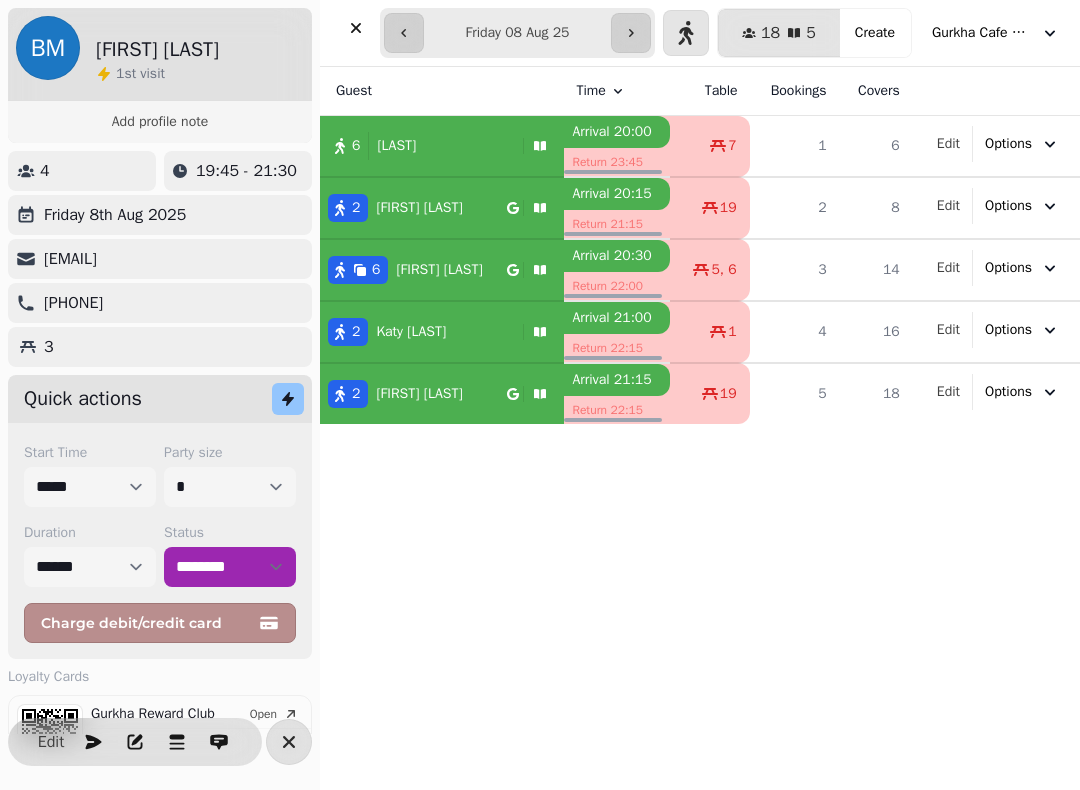 click 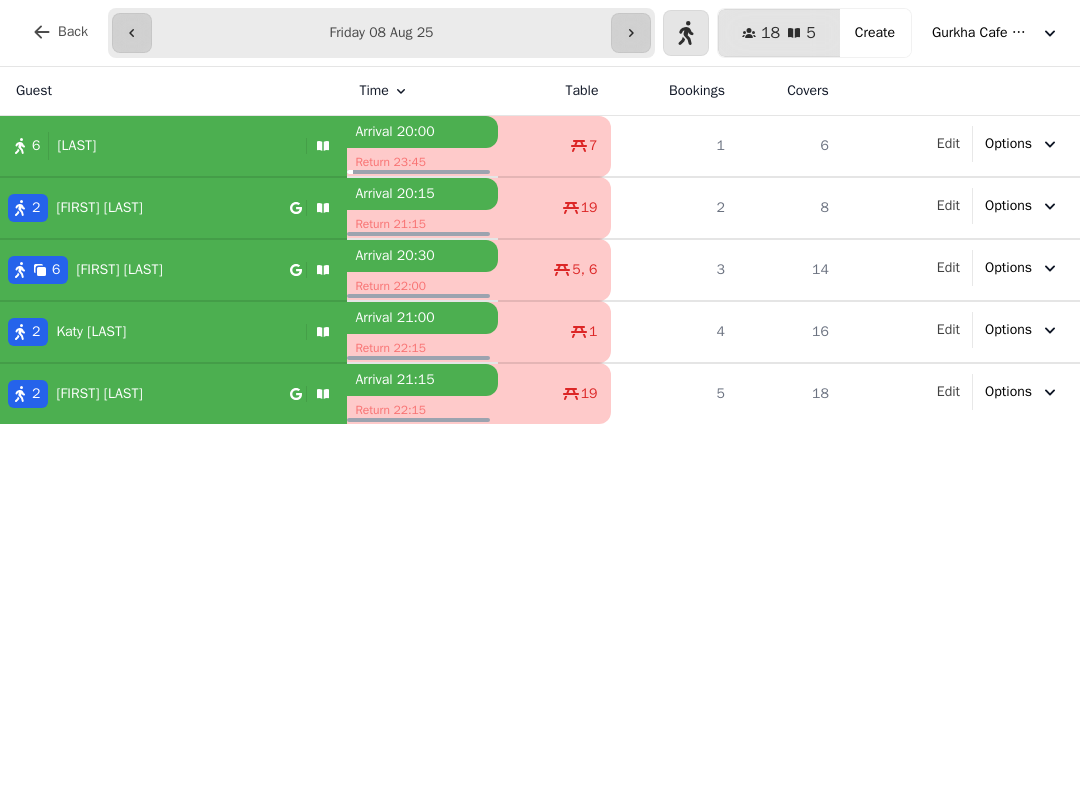 click on "Options" at bounding box center [1022, 144] 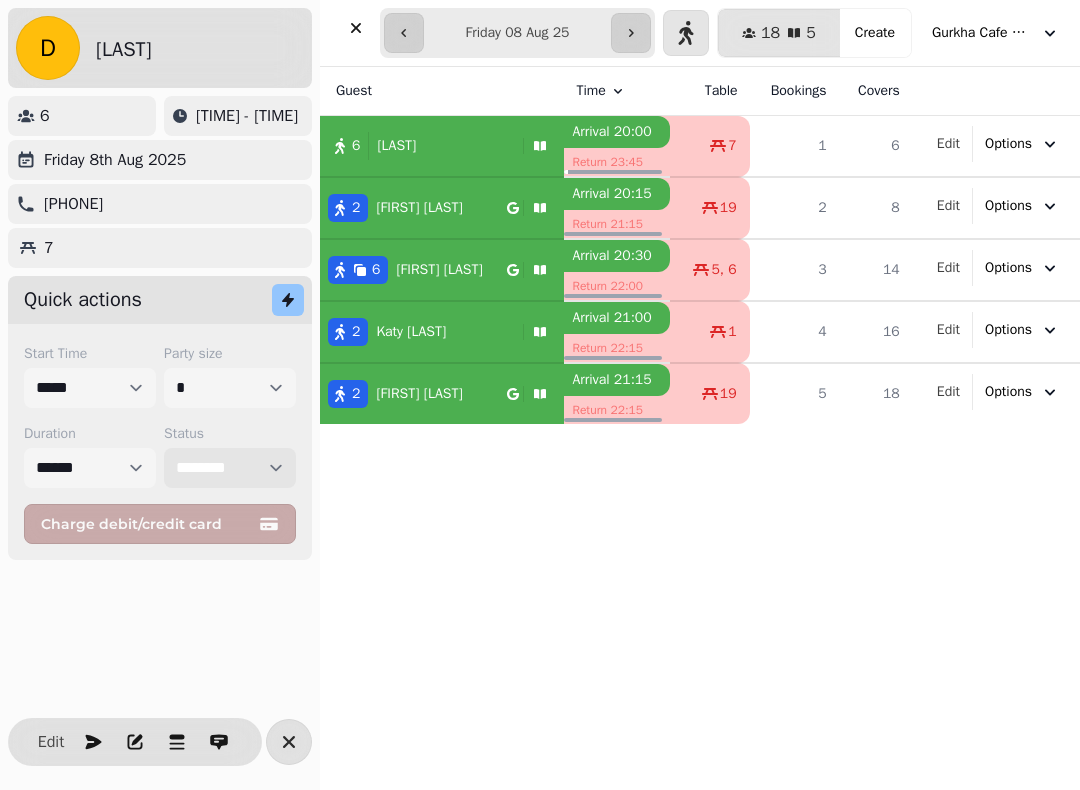 click on "**********" at bounding box center (230, 468) 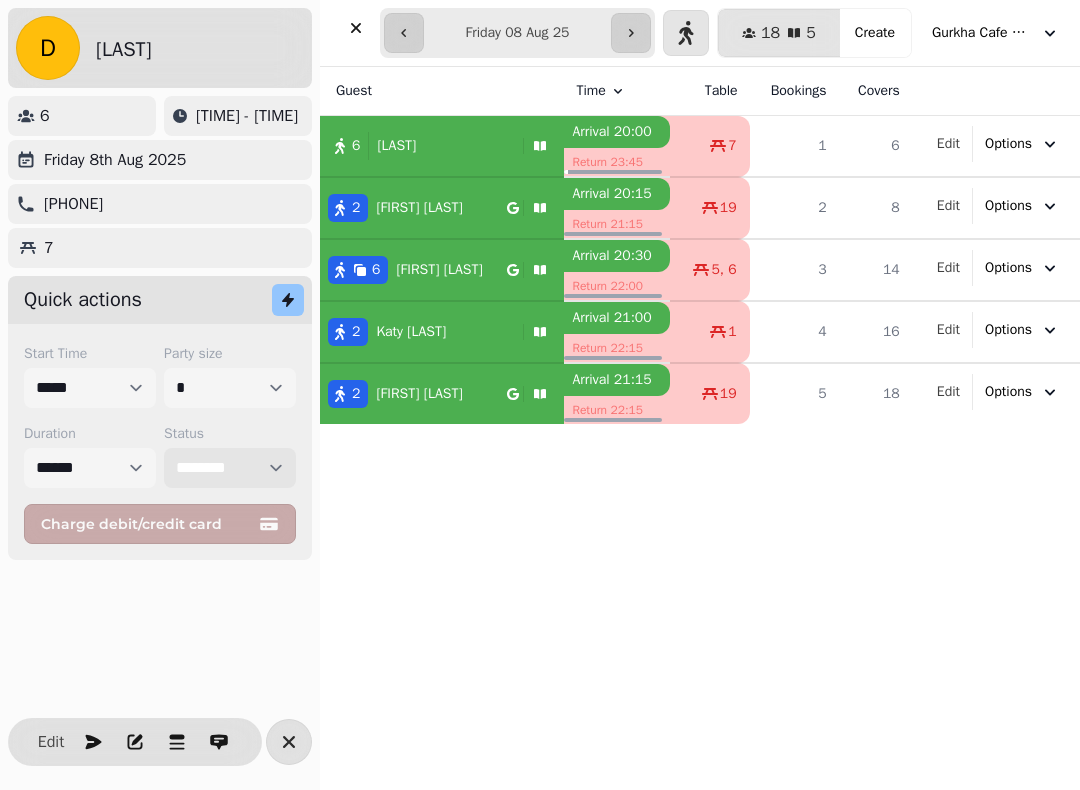 select on "******" 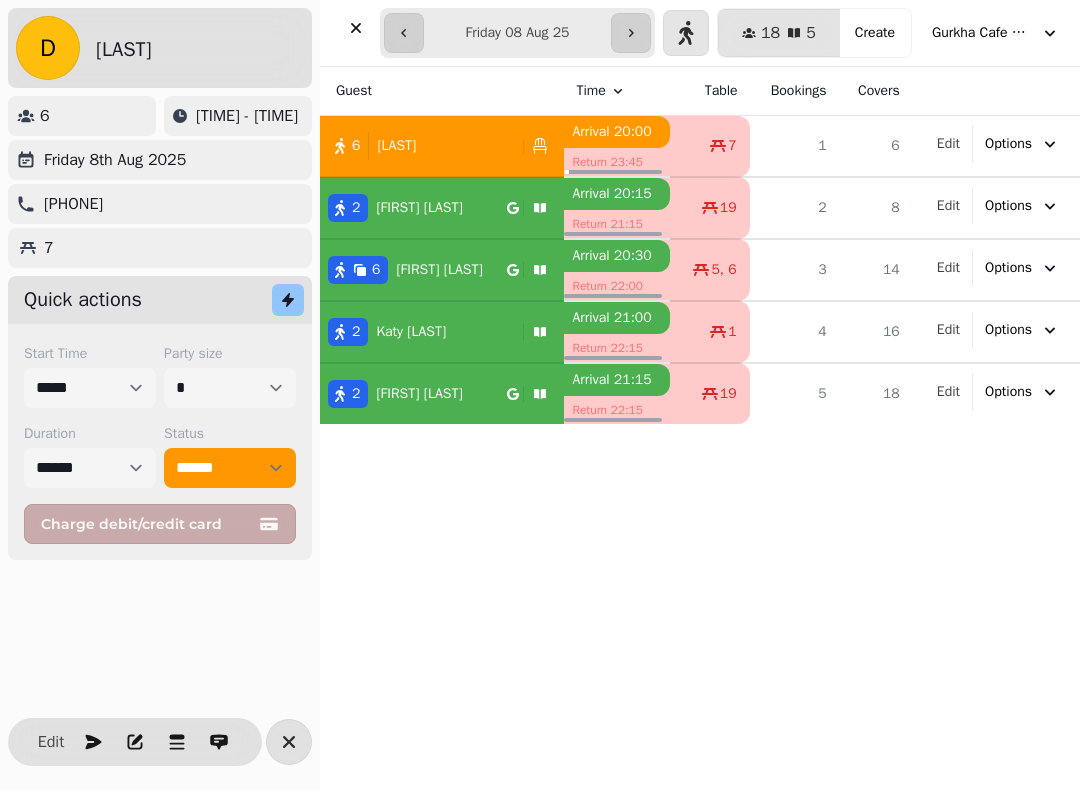 click 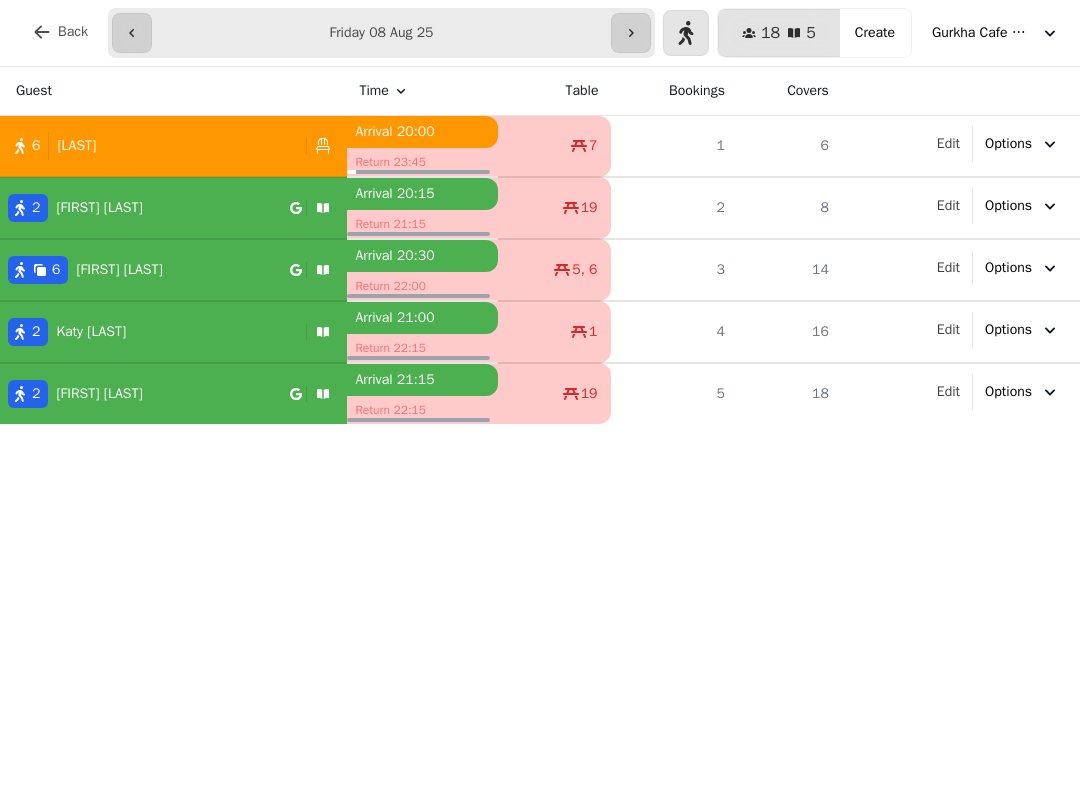click on "[NUMBER] [FIRST] [LAST]" at bounding box center [145, 270] 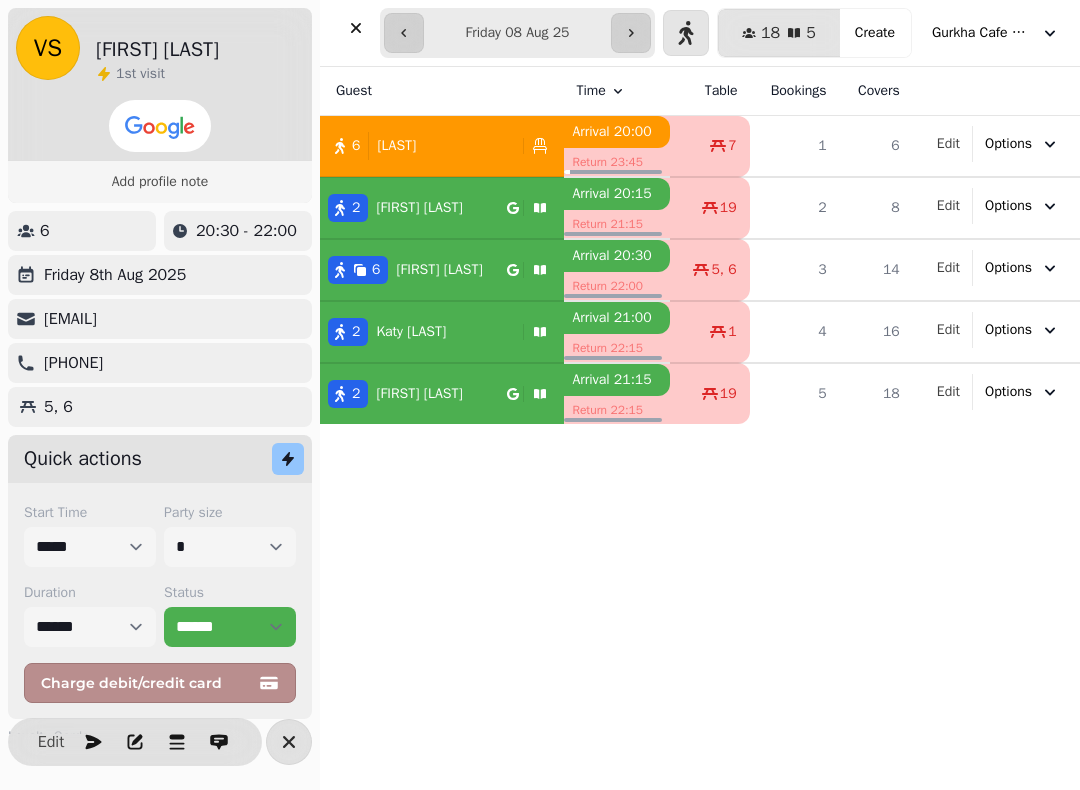 click at bounding box center (356, 28) 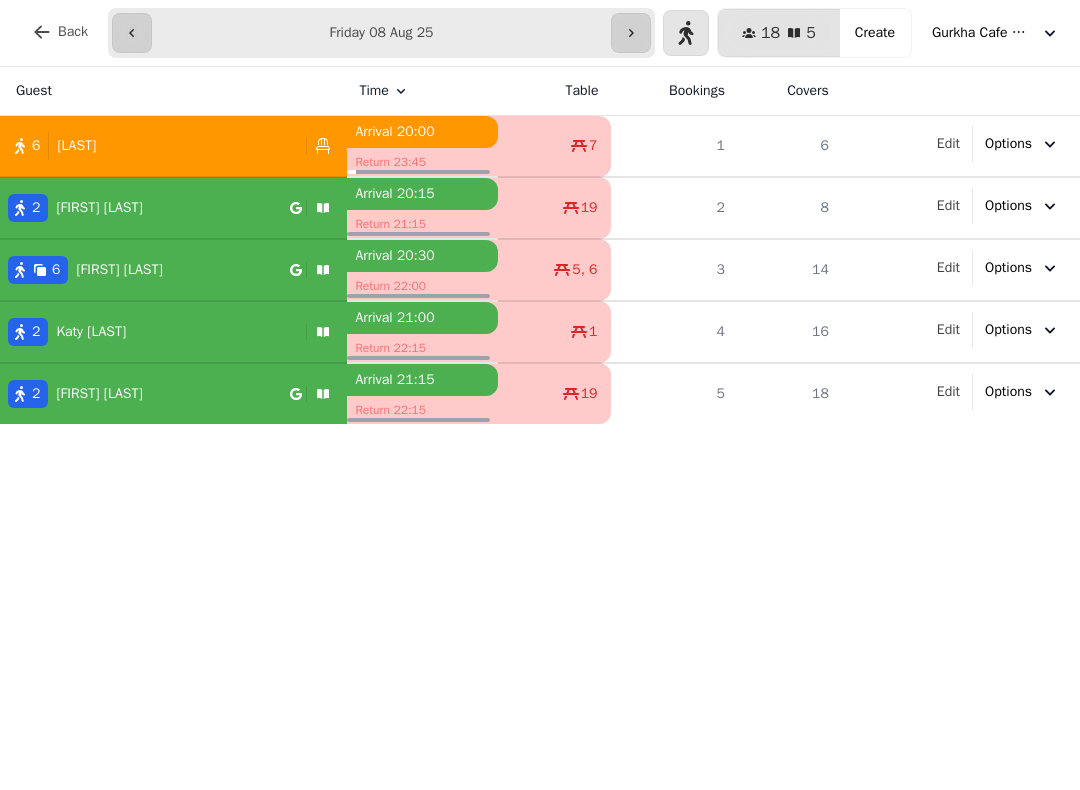 click at bounding box center [631, 33] 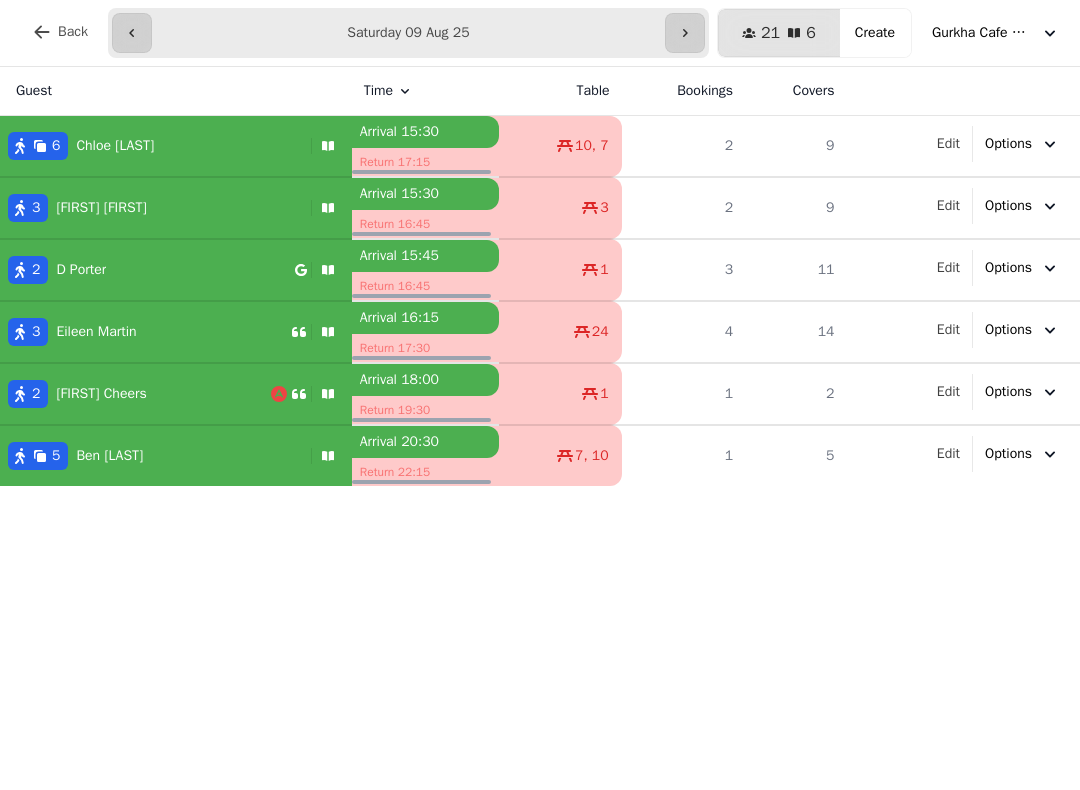 click at bounding box center [132, 33] 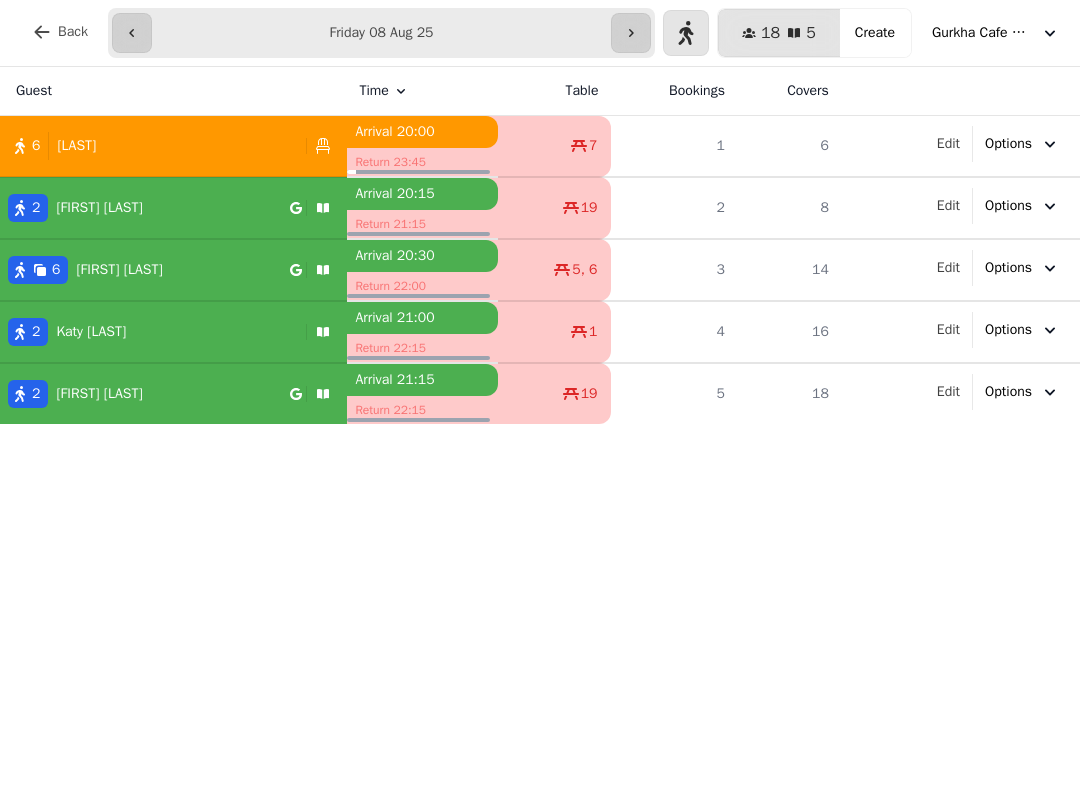 click at bounding box center (631, 33) 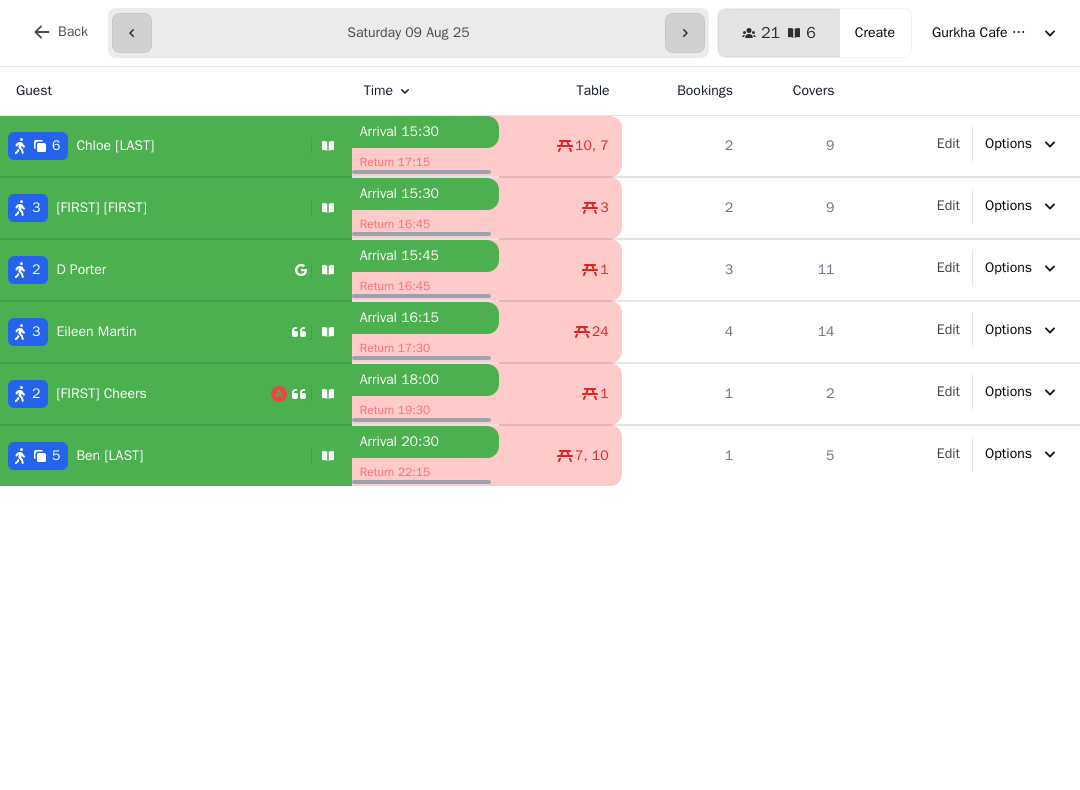 click on "**********" at bounding box center [540, 33] 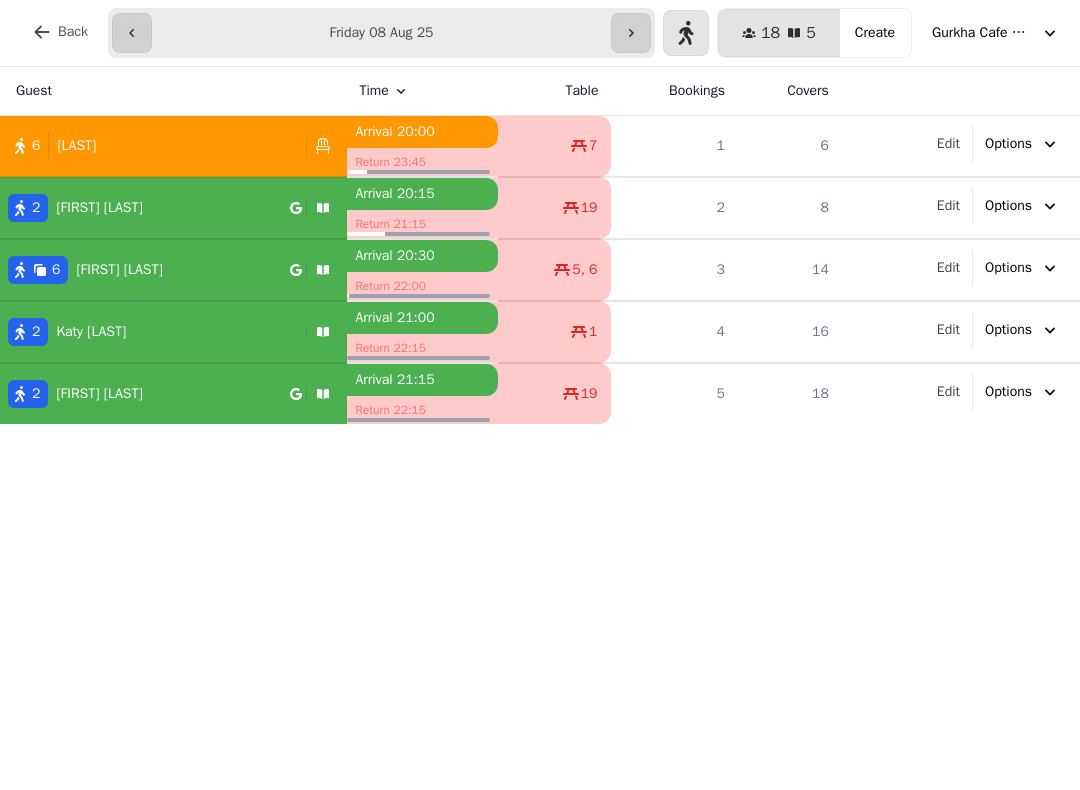 click on "[NUMBER] [FIRST] [LAST]" at bounding box center [145, 270] 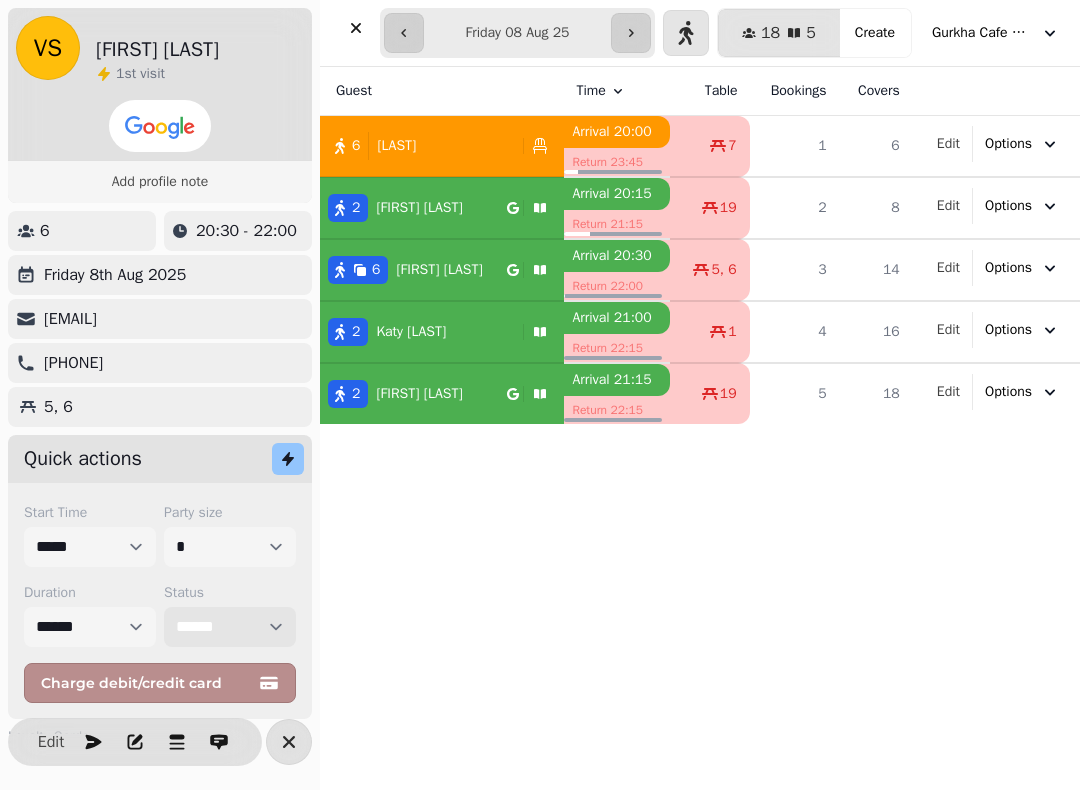 click on "**********" at bounding box center (230, 627) 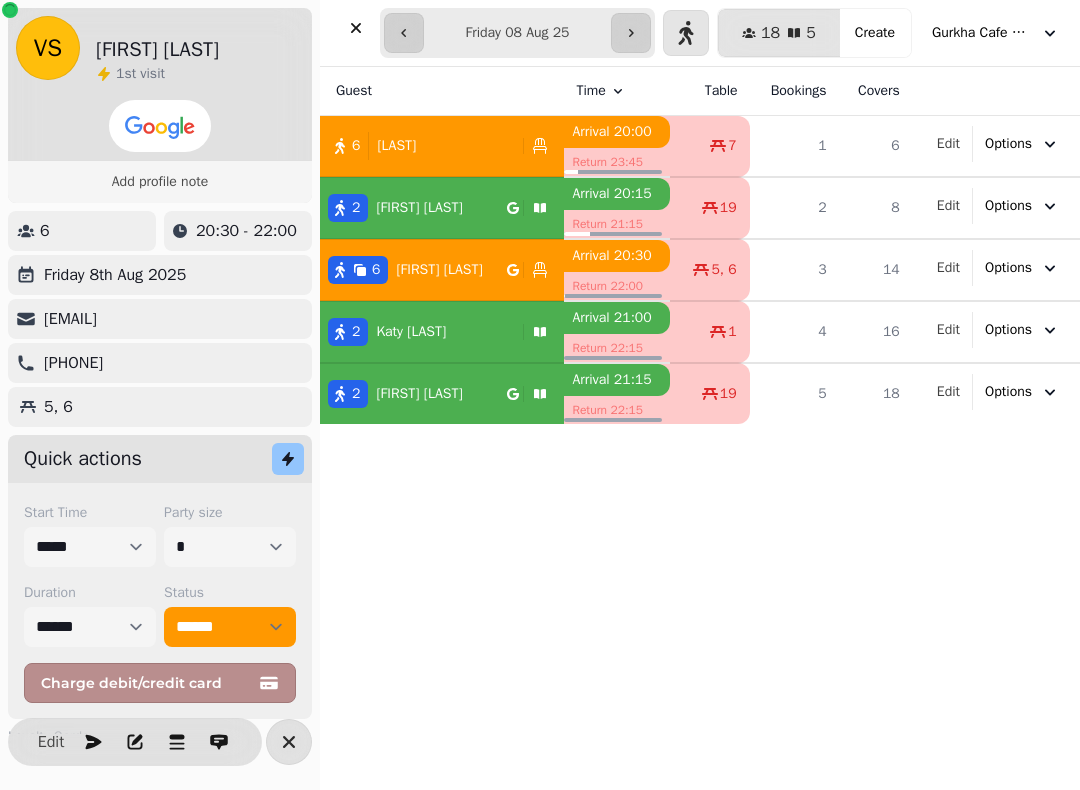 click at bounding box center (289, 742) 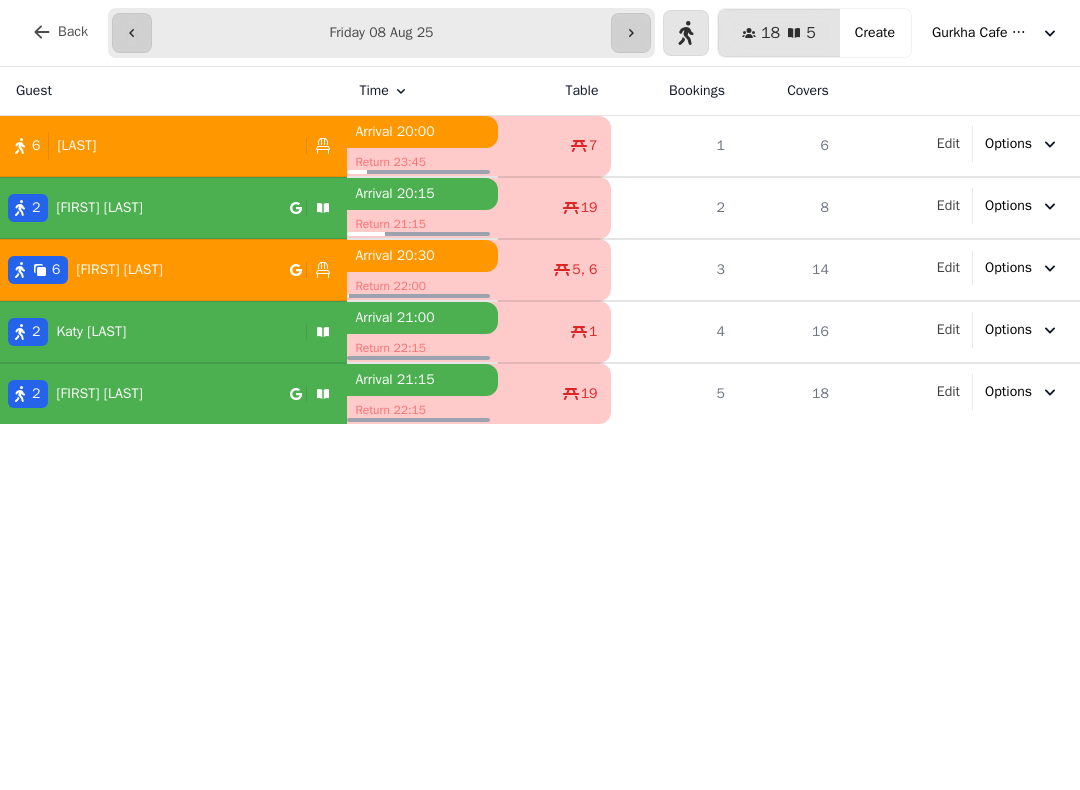 click on "[FIRST] [LAST]" at bounding box center (99, 208) 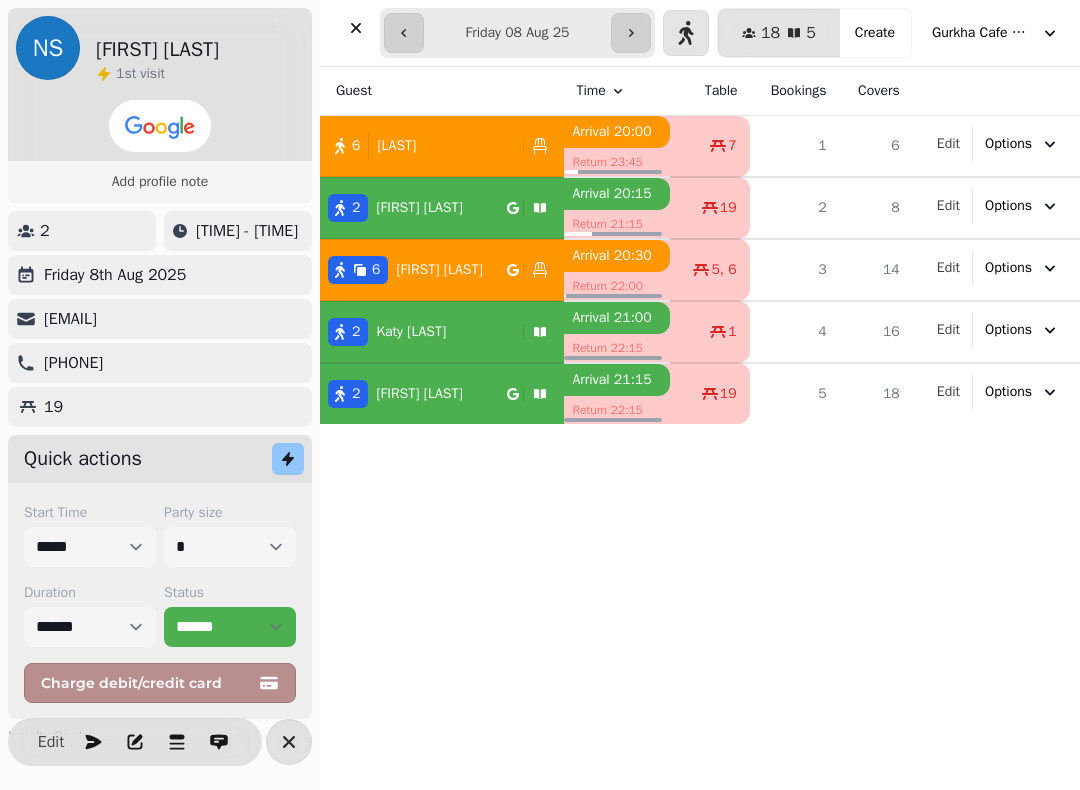 click 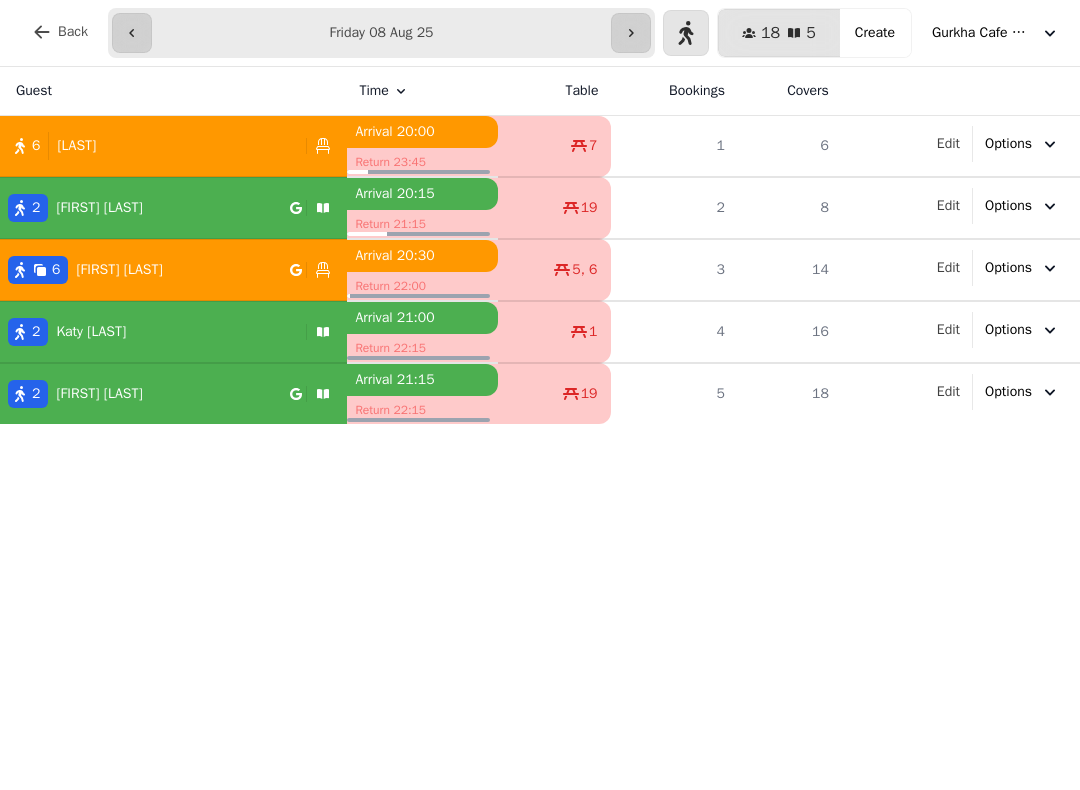click on "[NUMBER] [FIRST] [LAST]" at bounding box center [145, 208] 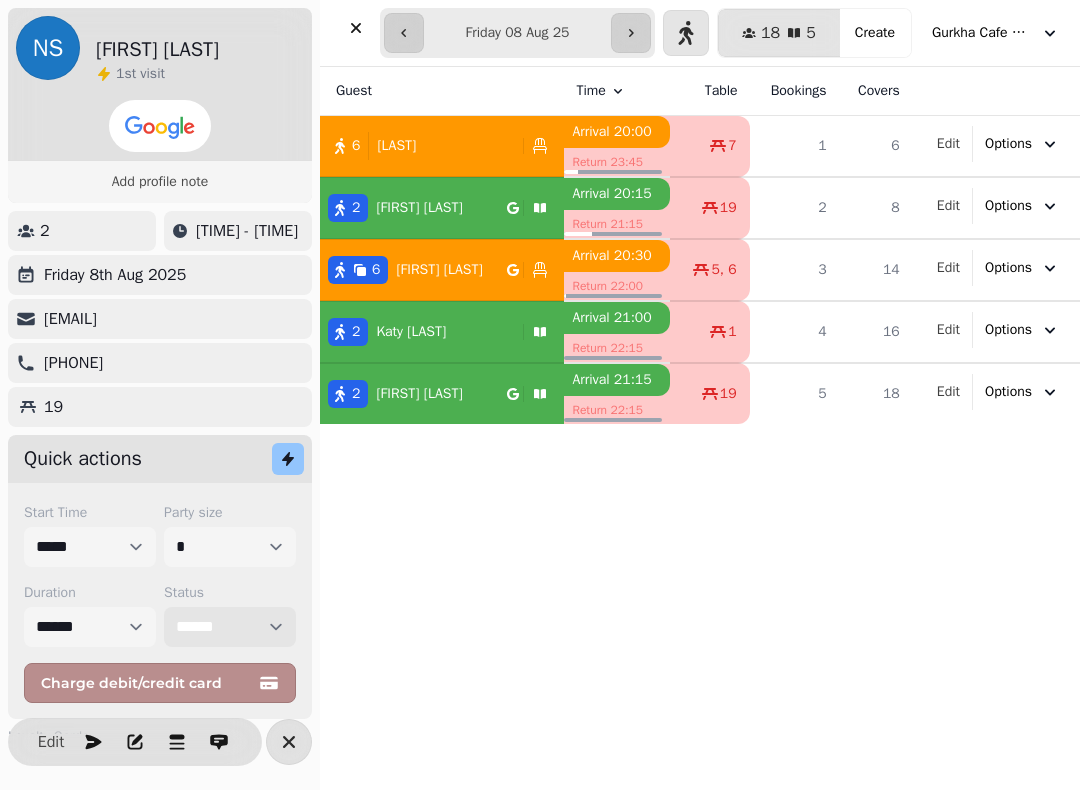 click on "**********" at bounding box center [230, 627] 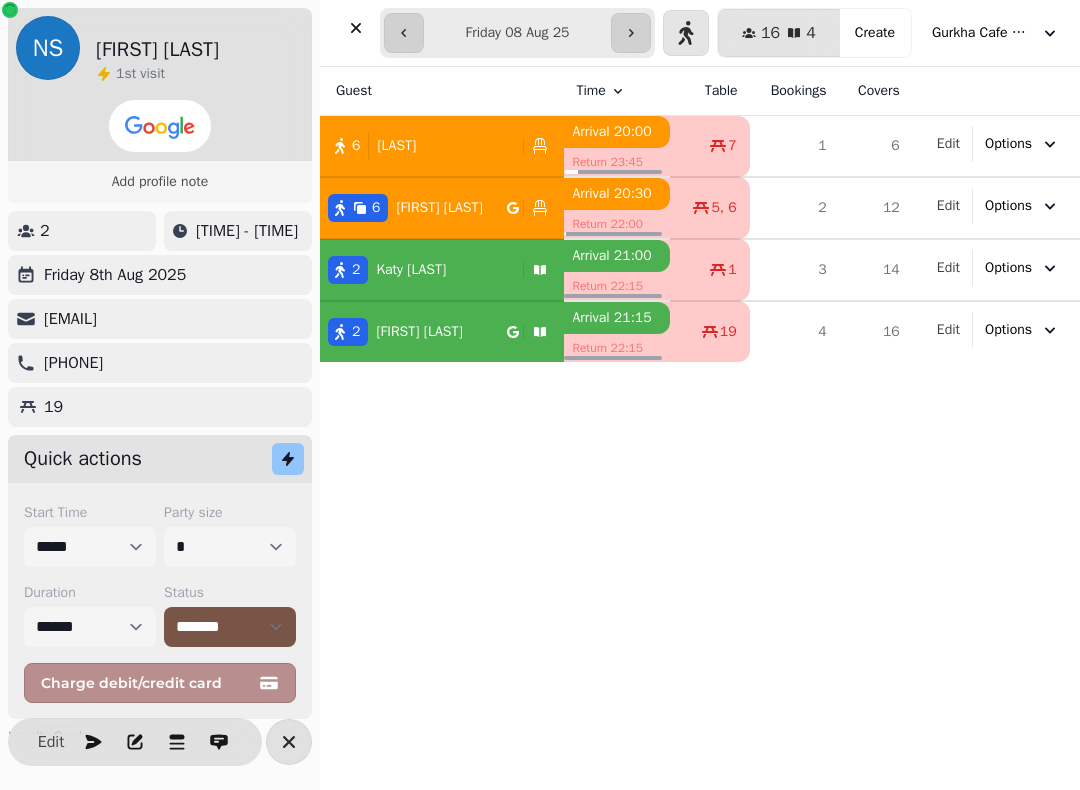 click 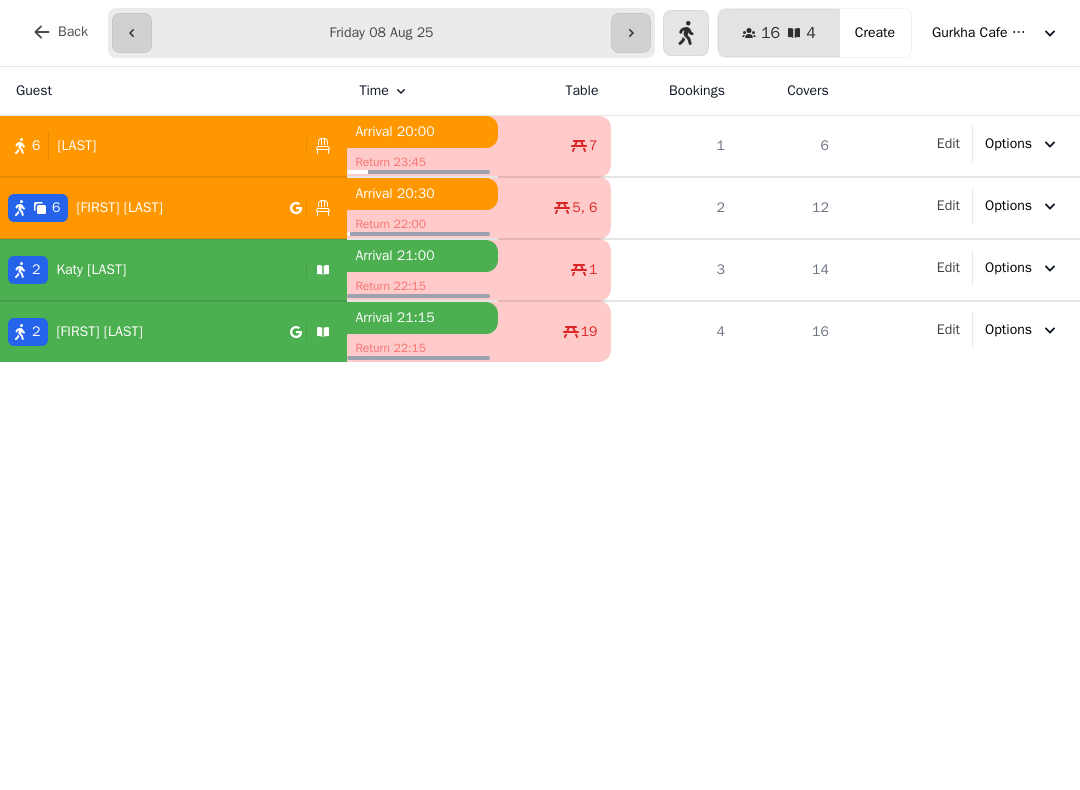 click 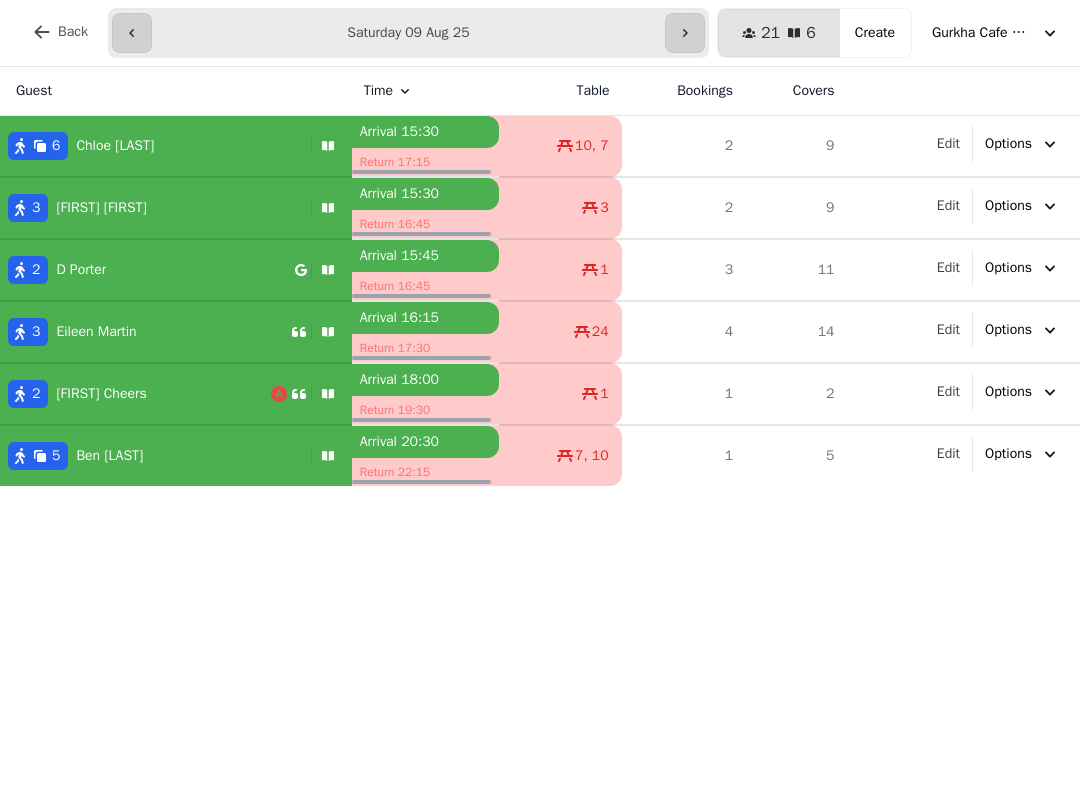 click at bounding box center (132, 33) 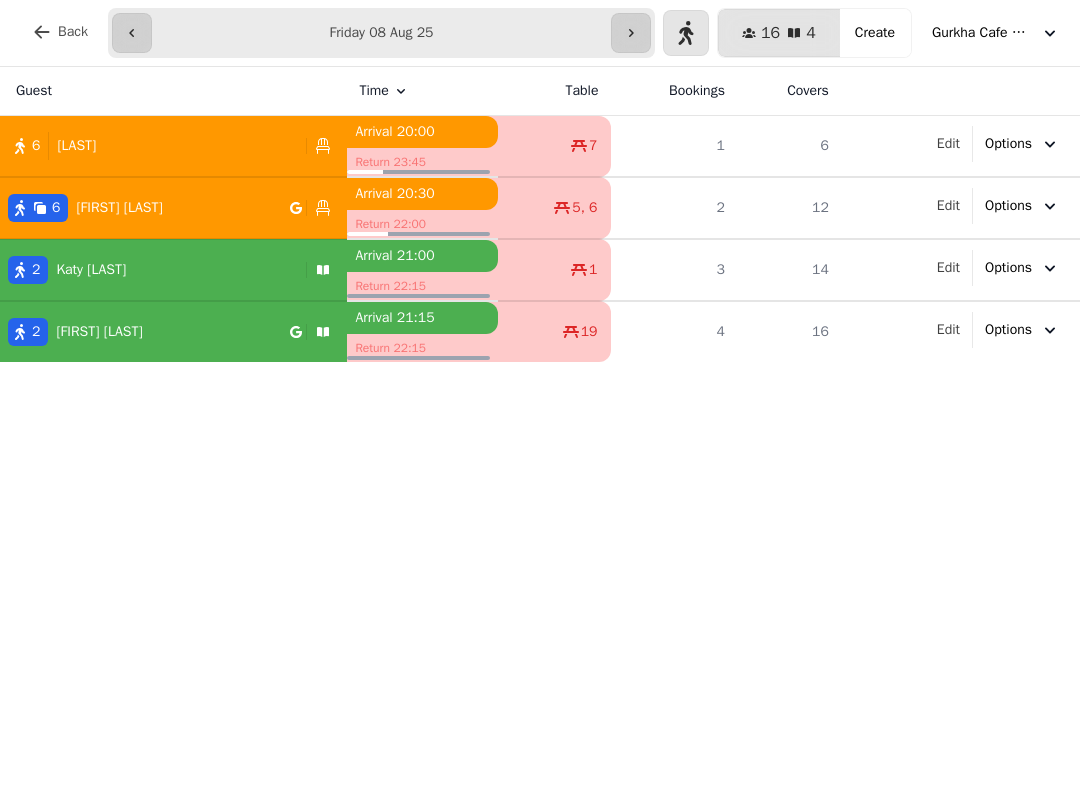 click on "[NUMBER] [FIRST] [LAST]" at bounding box center [149, 270] 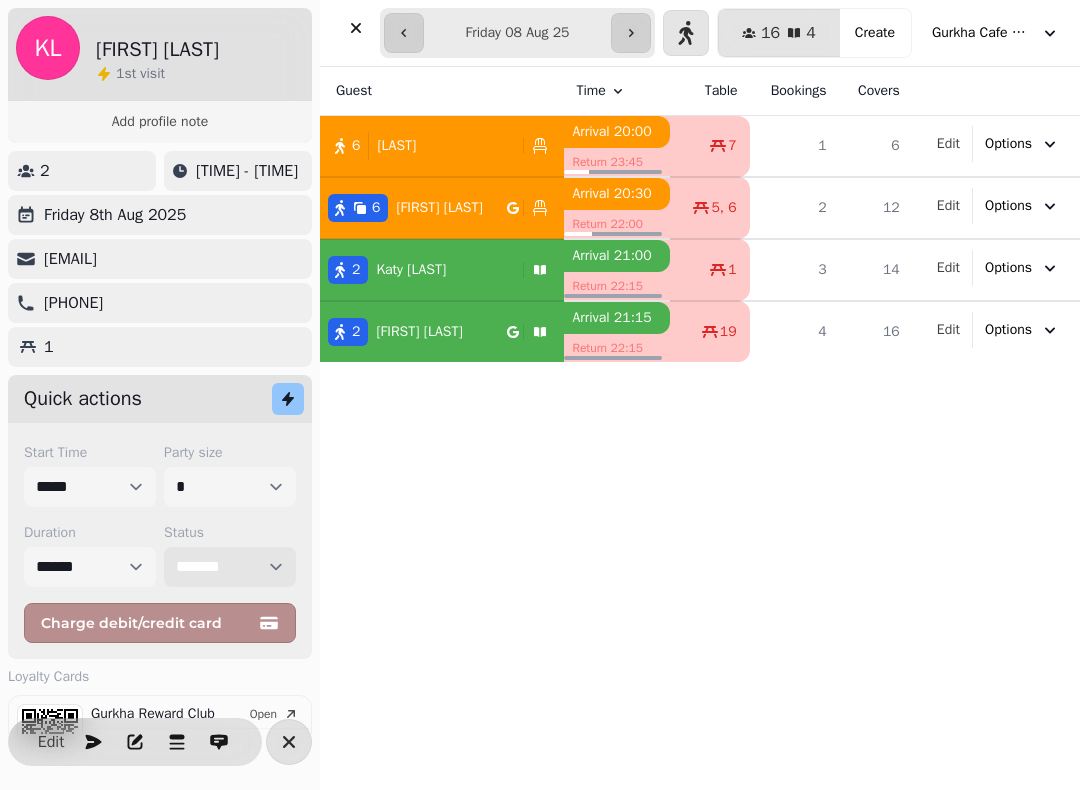 click on "**********" at bounding box center (230, 567) 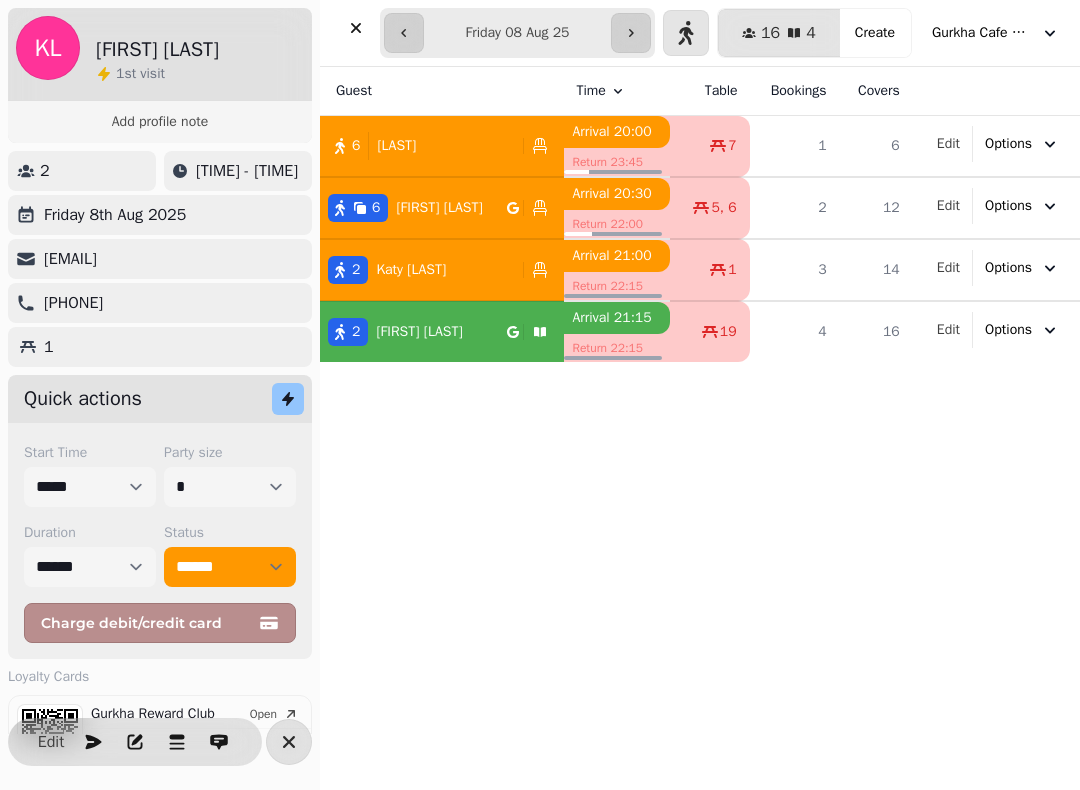 click 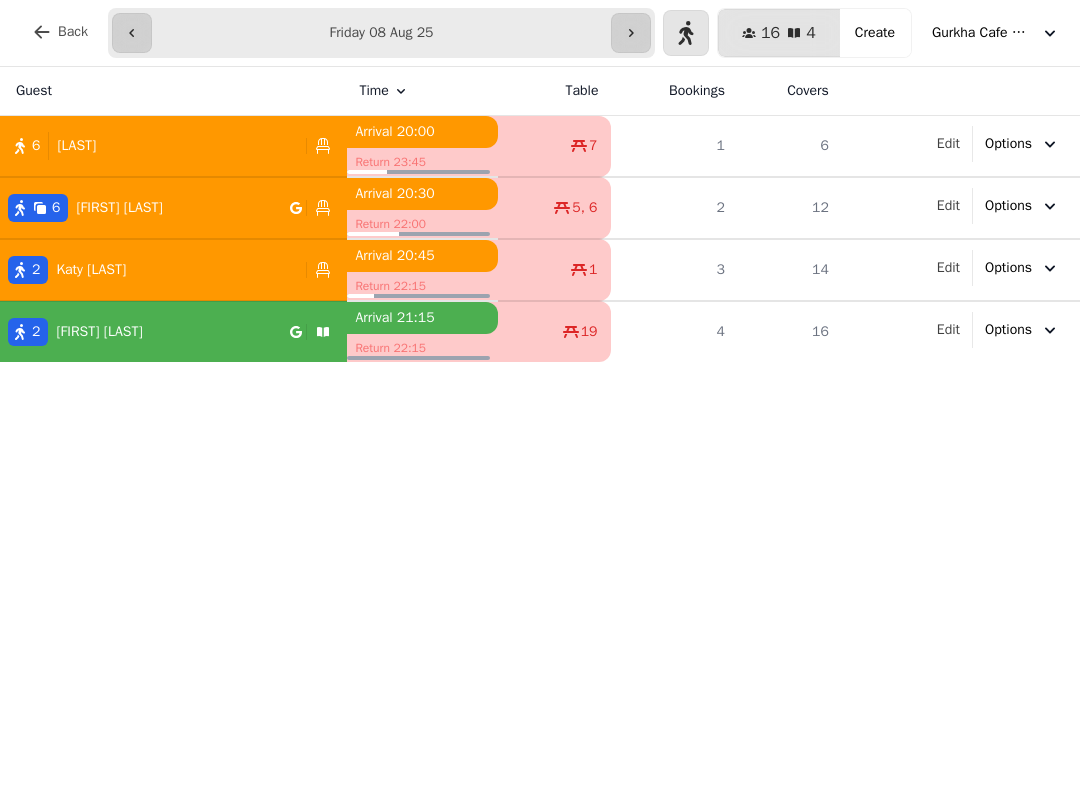 click on "[NUMBER] [FIRST] [LAST]" at bounding box center [145, 332] 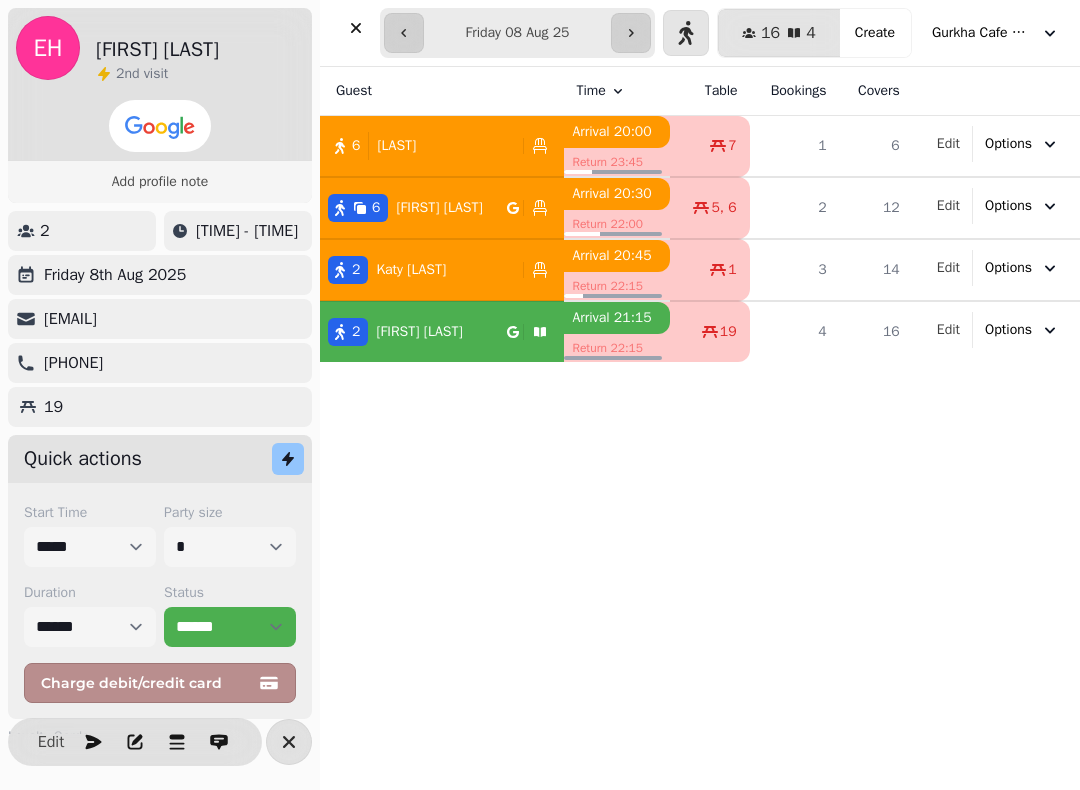 click at bounding box center (289, 742) 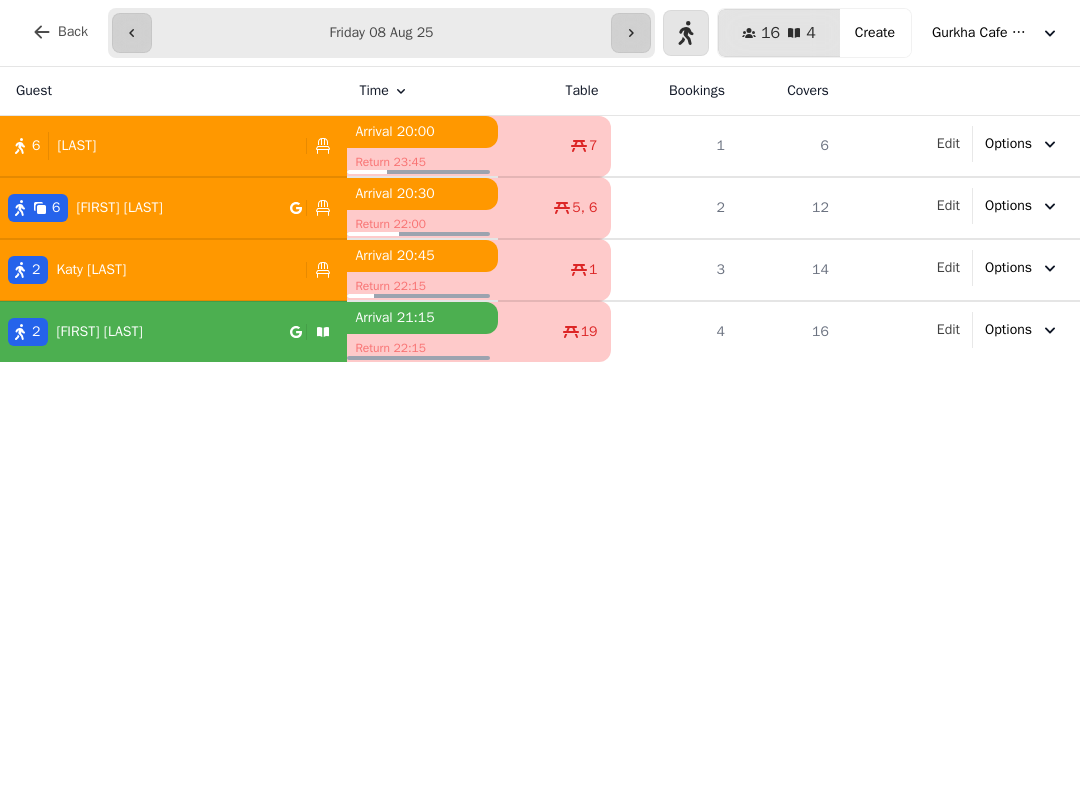 click at bounding box center (631, 33) 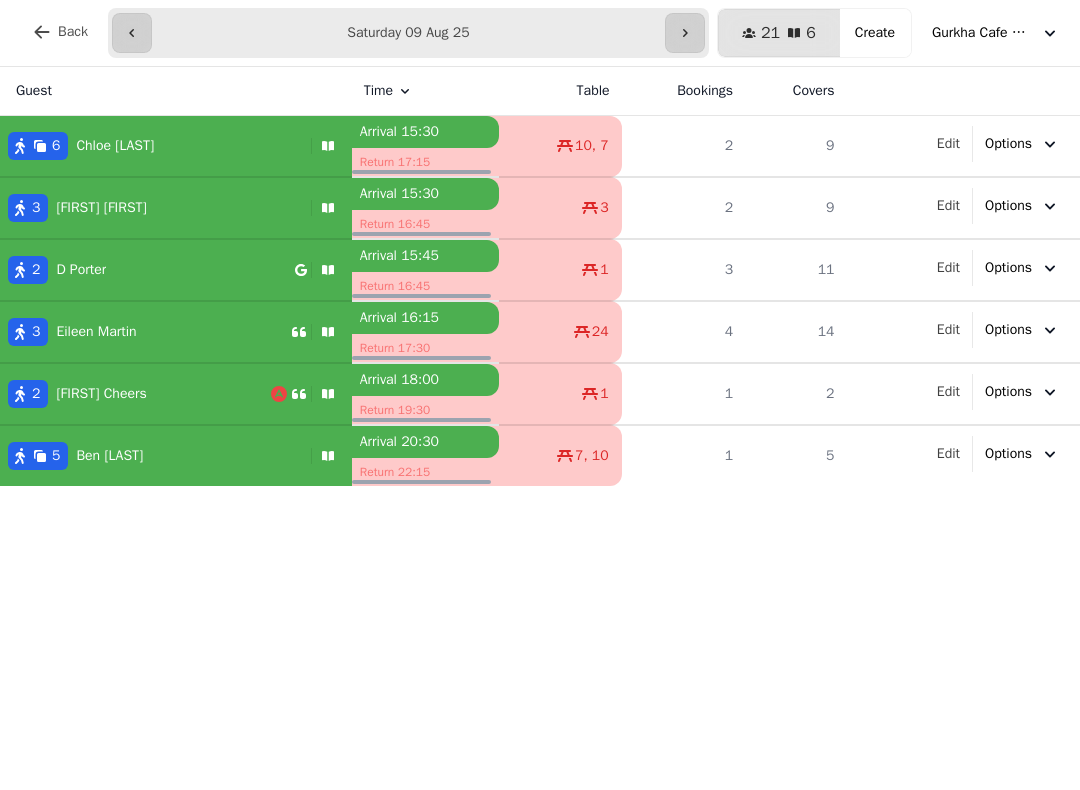 click at bounding box center [132, 33] 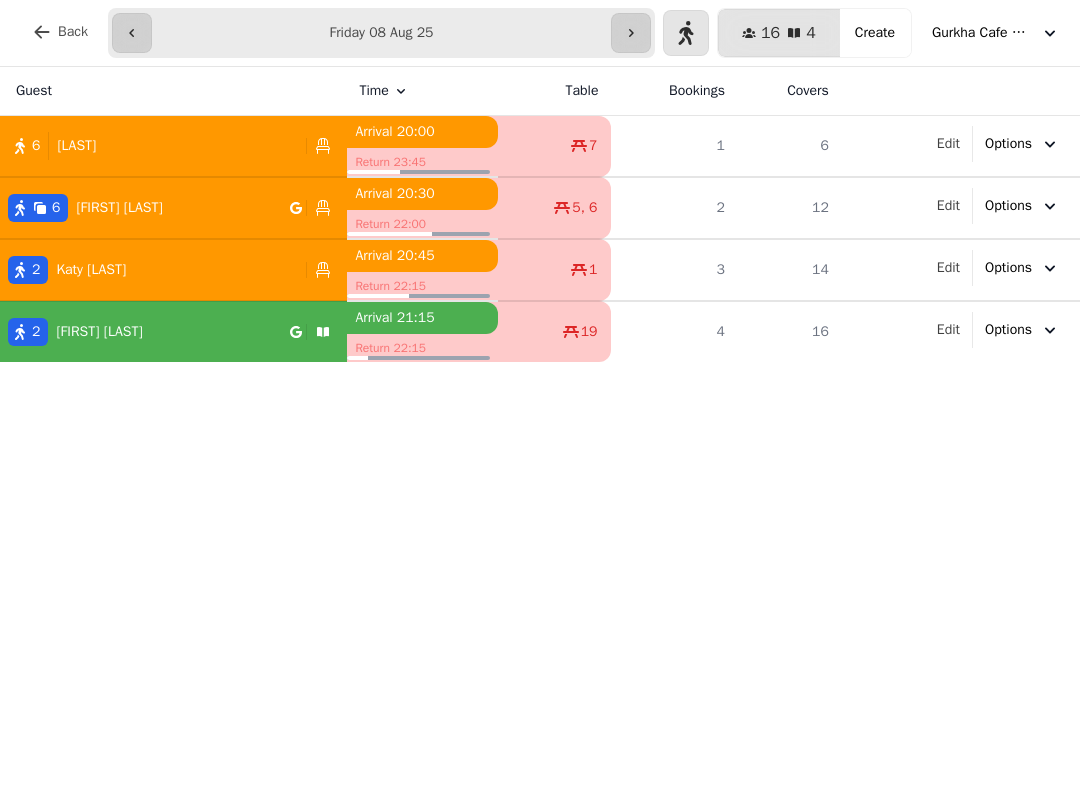 click on "[NUMBER] [FIRST] [LAST]" at bounding box center (145, 332) 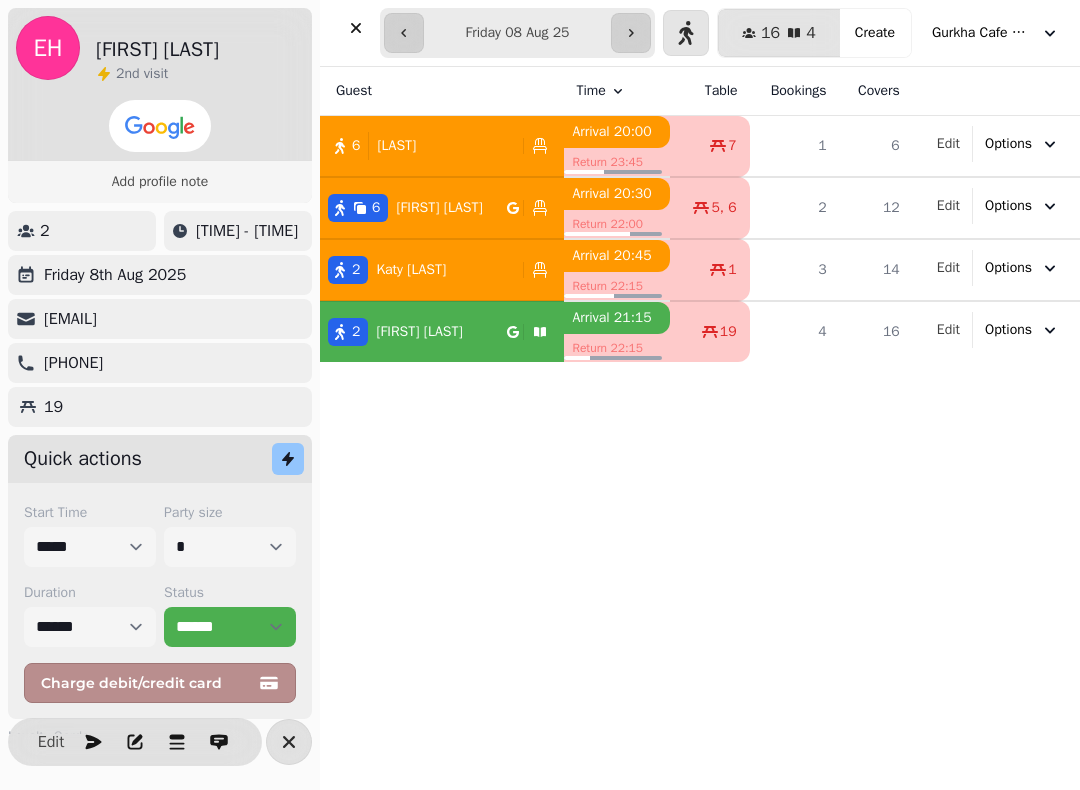 click at bounding box center (631, 33) 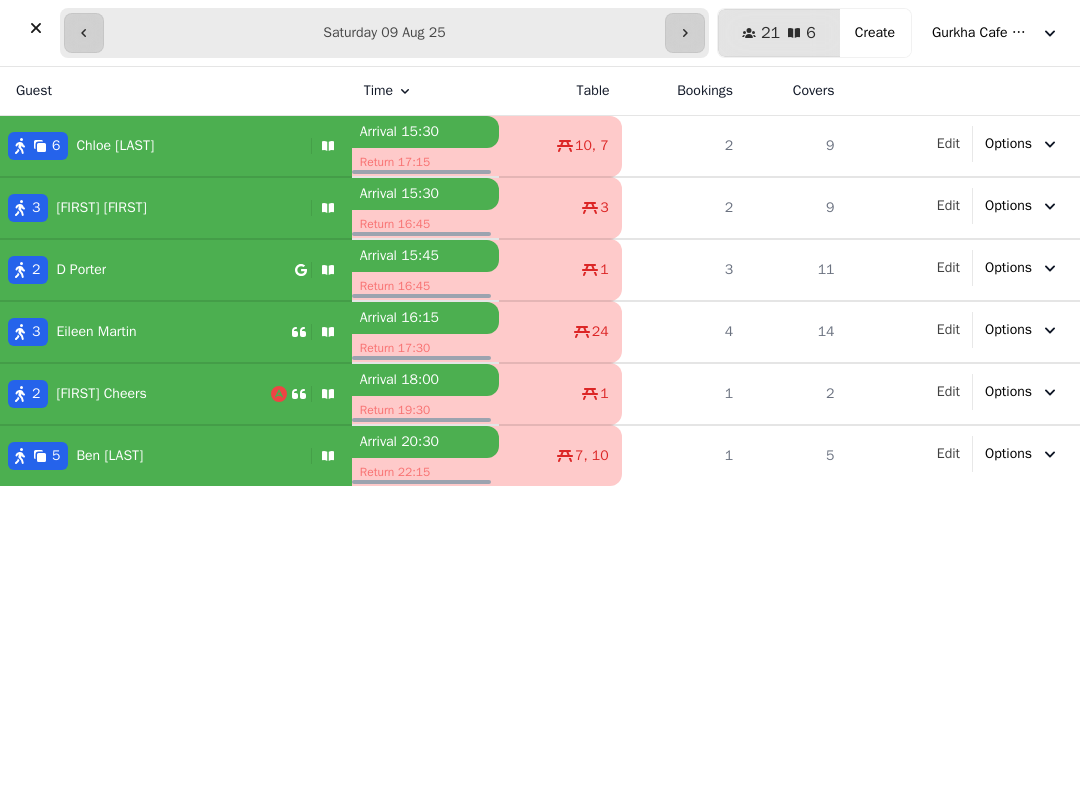 click at bounding box center [36, 28] 